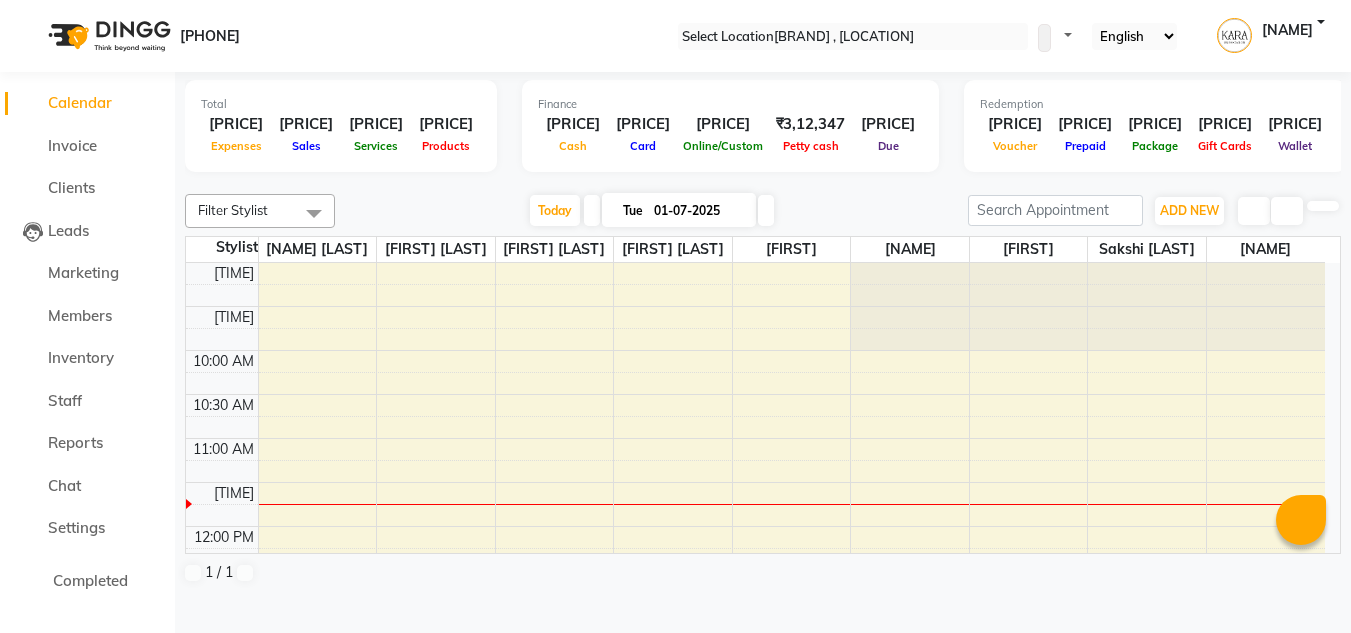 scroll, scrollTop: 0, scrollLeft: 0, axis: both 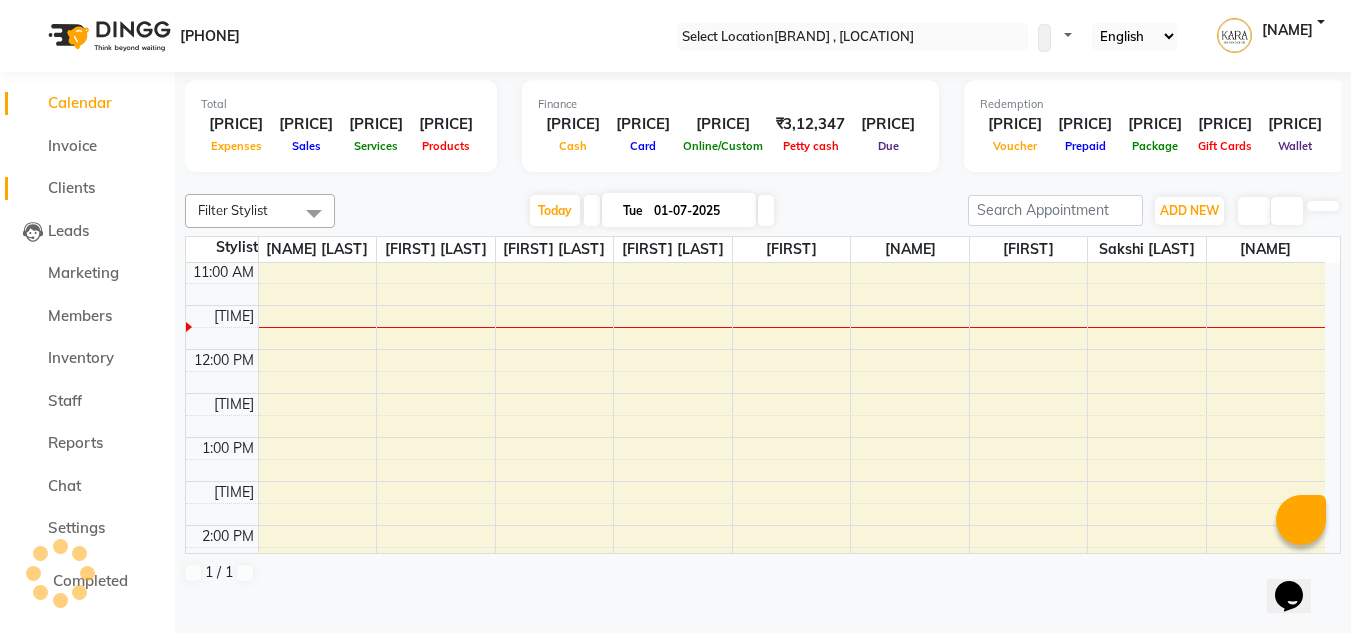 click on "Clients" at bounding box center (71, 187) 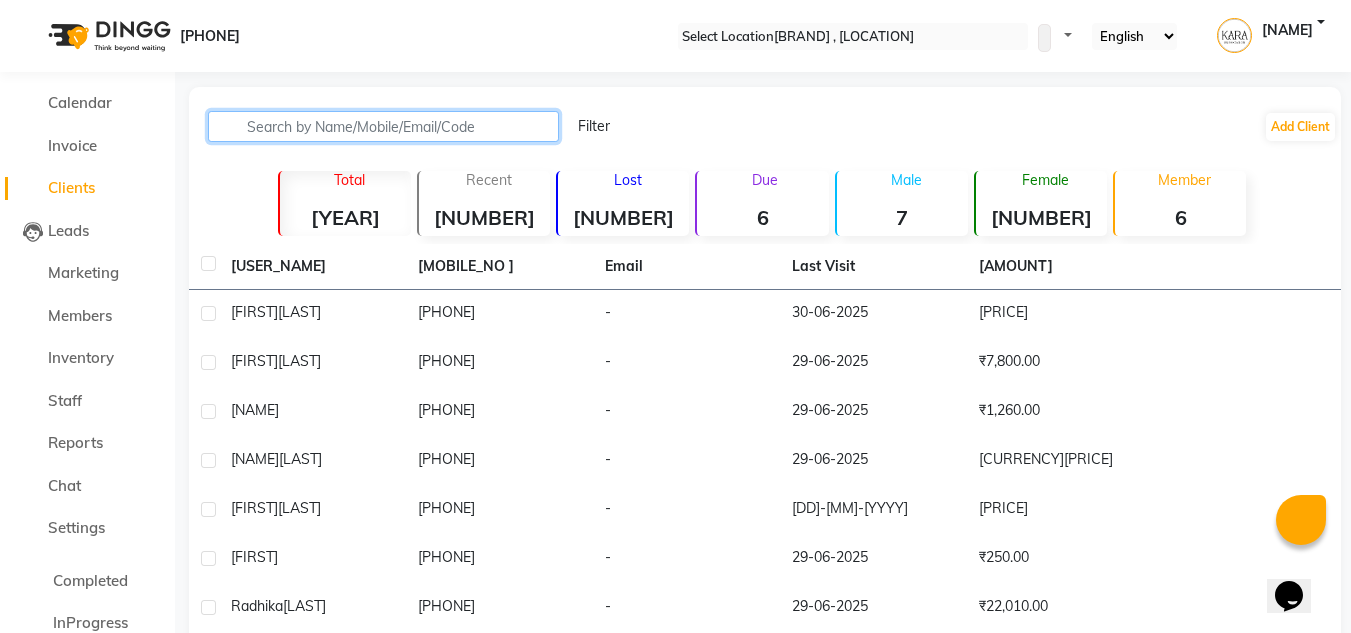 click at bounding box center (383, 126) 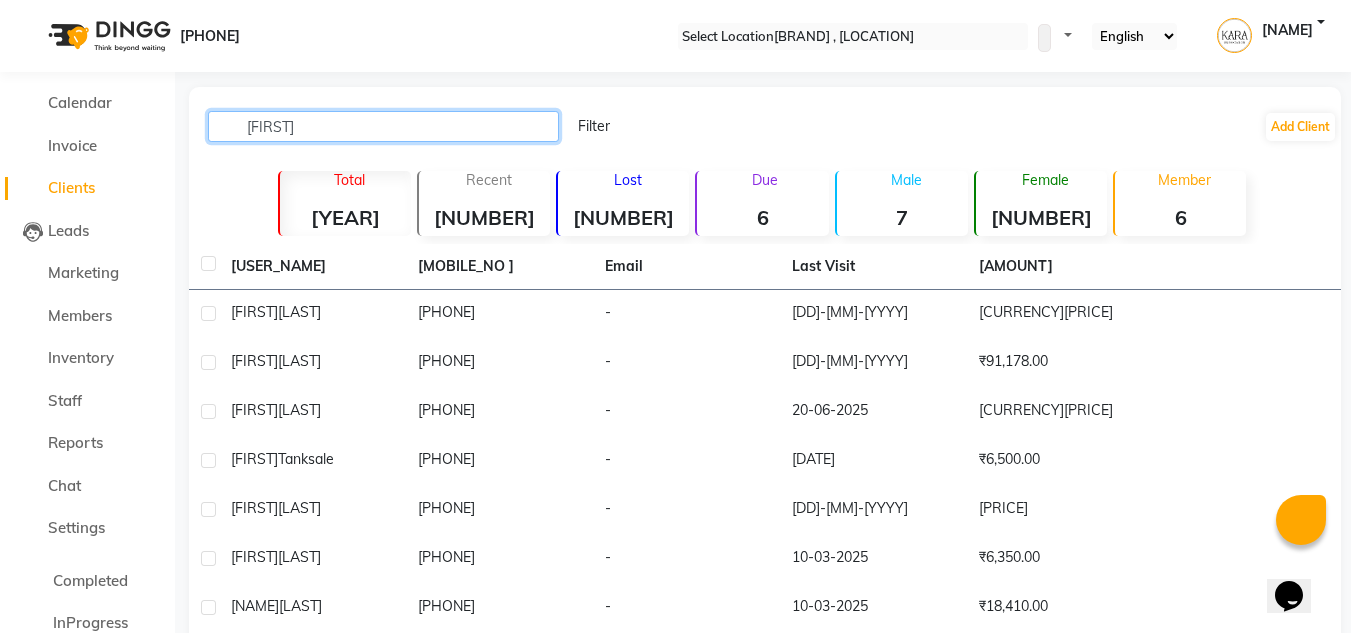 click on "[FIRST]" at bounding box center (383, 126) 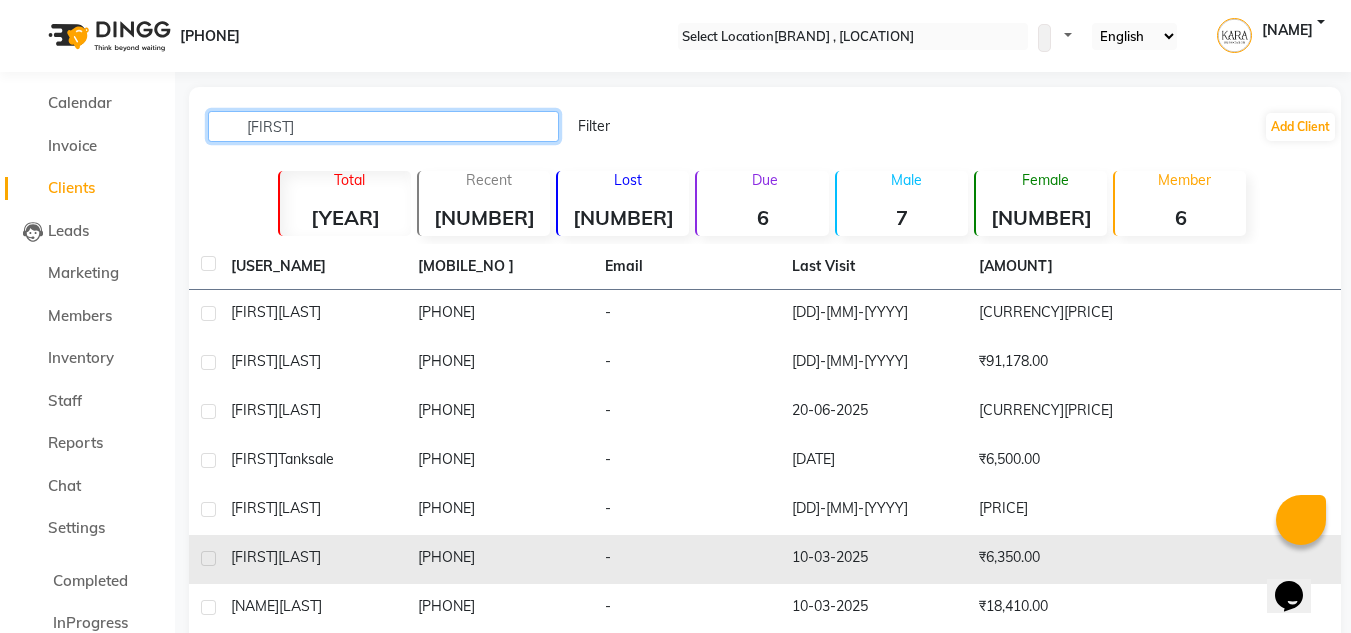 type on "[FIRST]" 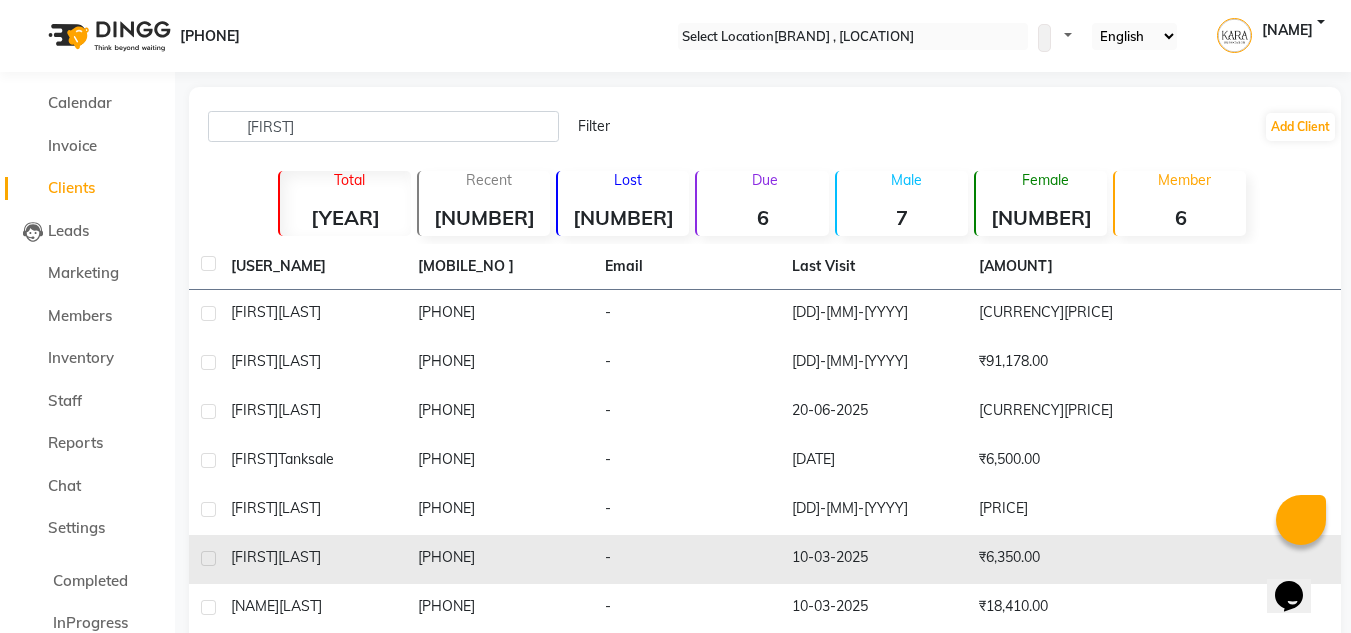 click on "[PHONE]" at bounding box center (499, 314) 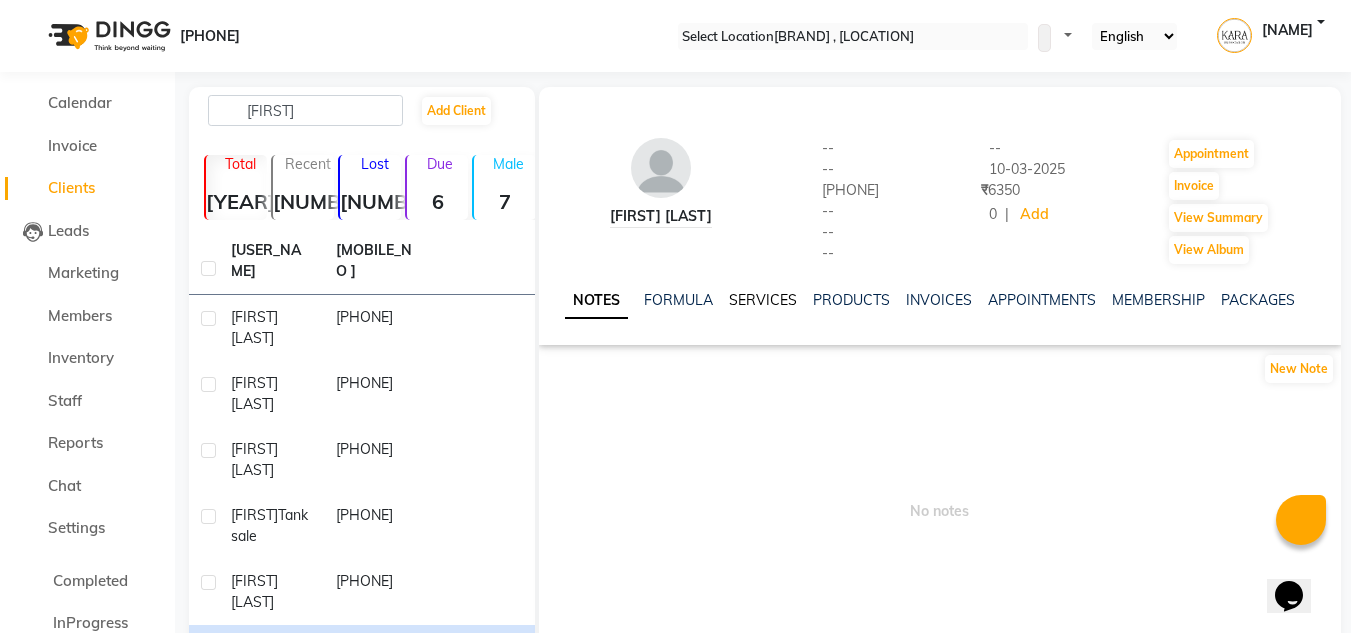 click on "SERVICES" at bounding box center [763, 300] 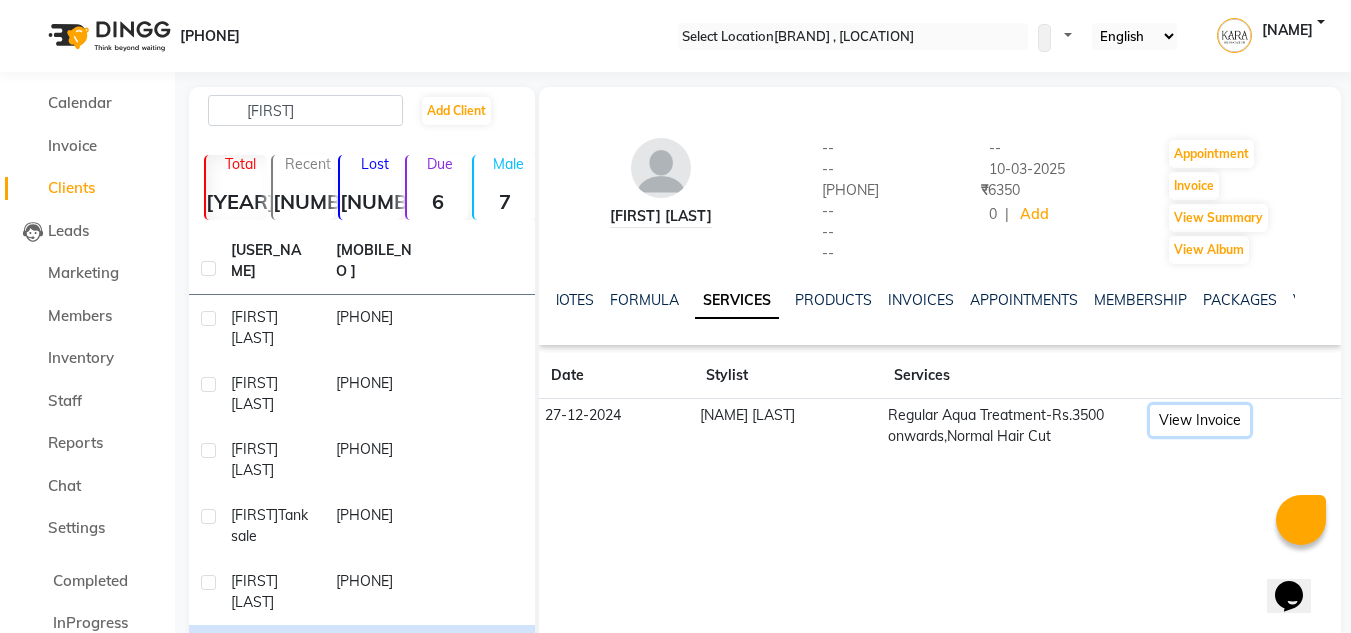 click on "View Invoice" at bounding box center [1200, 420] 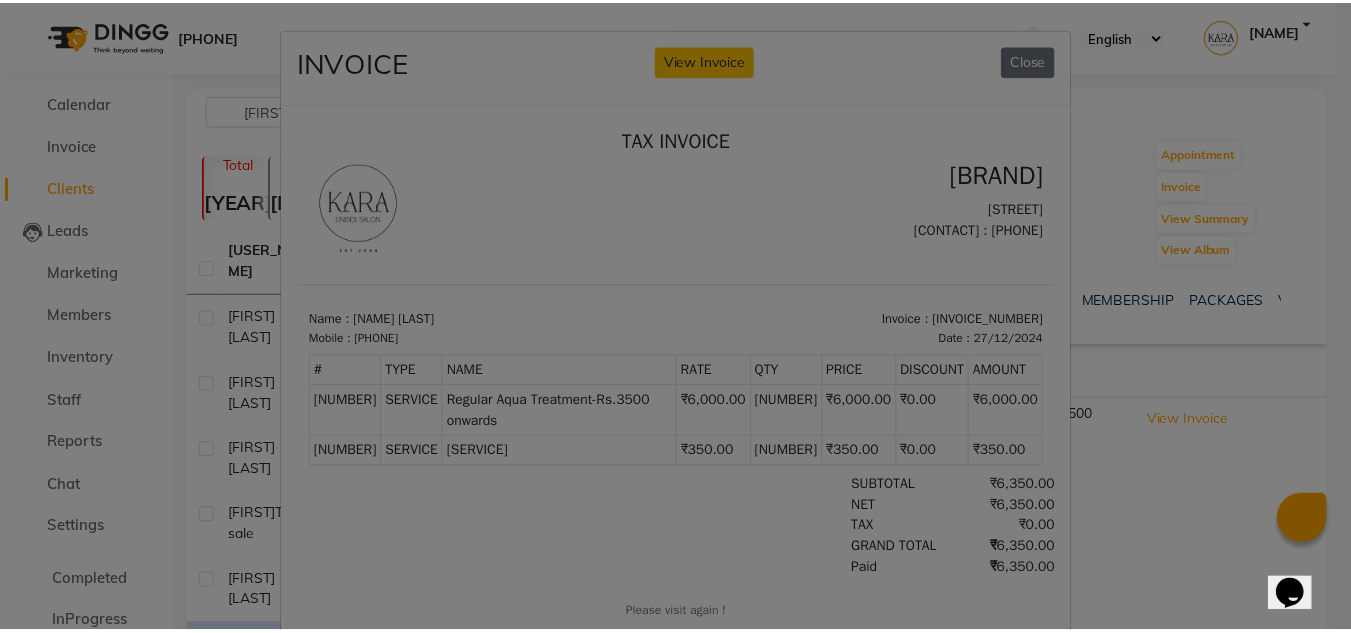 scroll, scrollTop: 16, scrollLeft: 0, axis: vertical 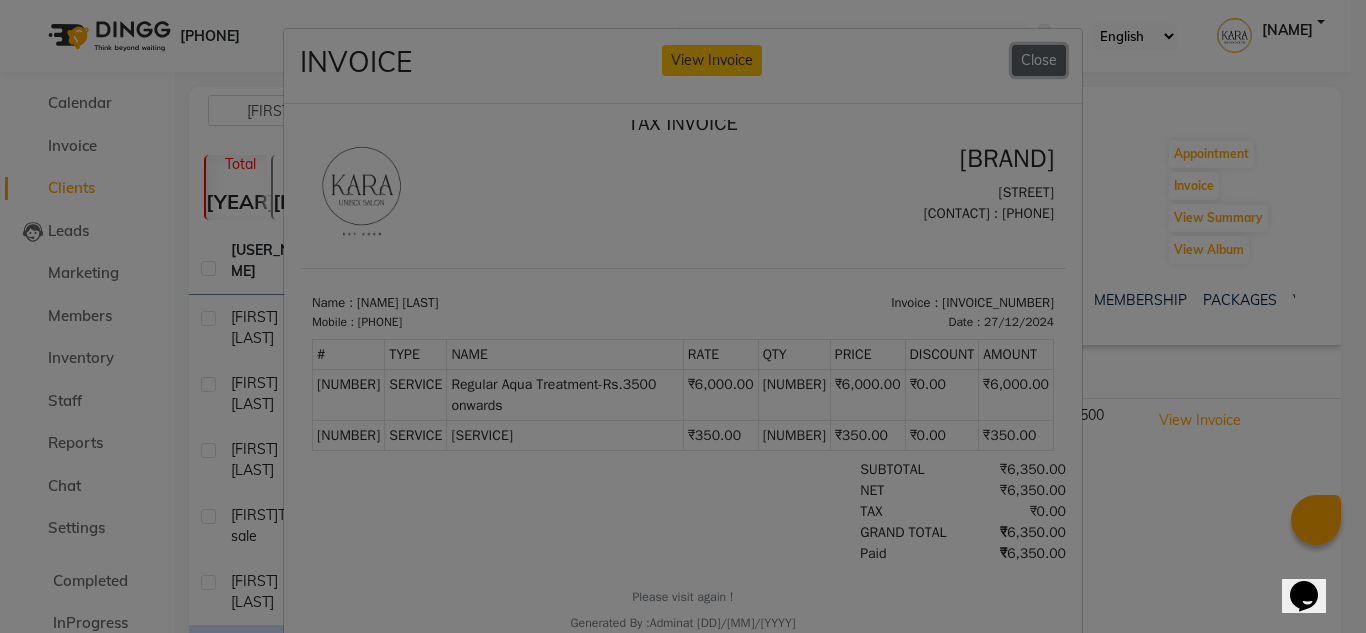 click on "Close" at bounding box center [1039, 60] 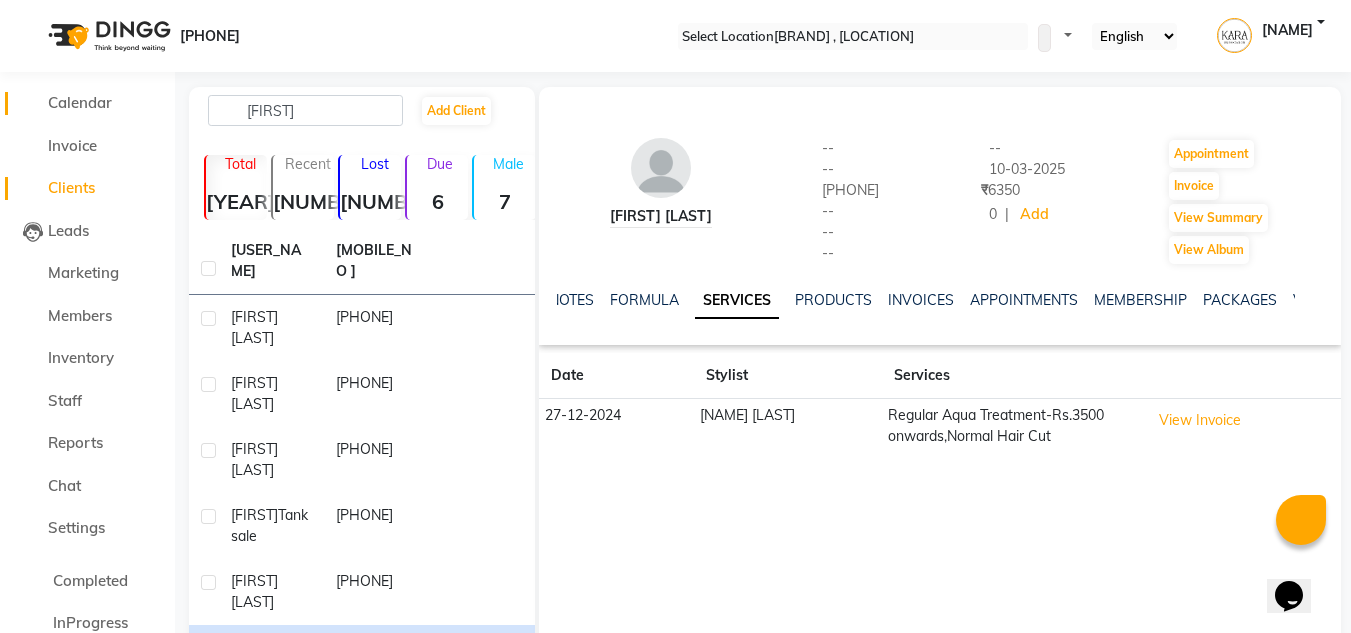 click on "Calendar" at bounding box center (80, 102) 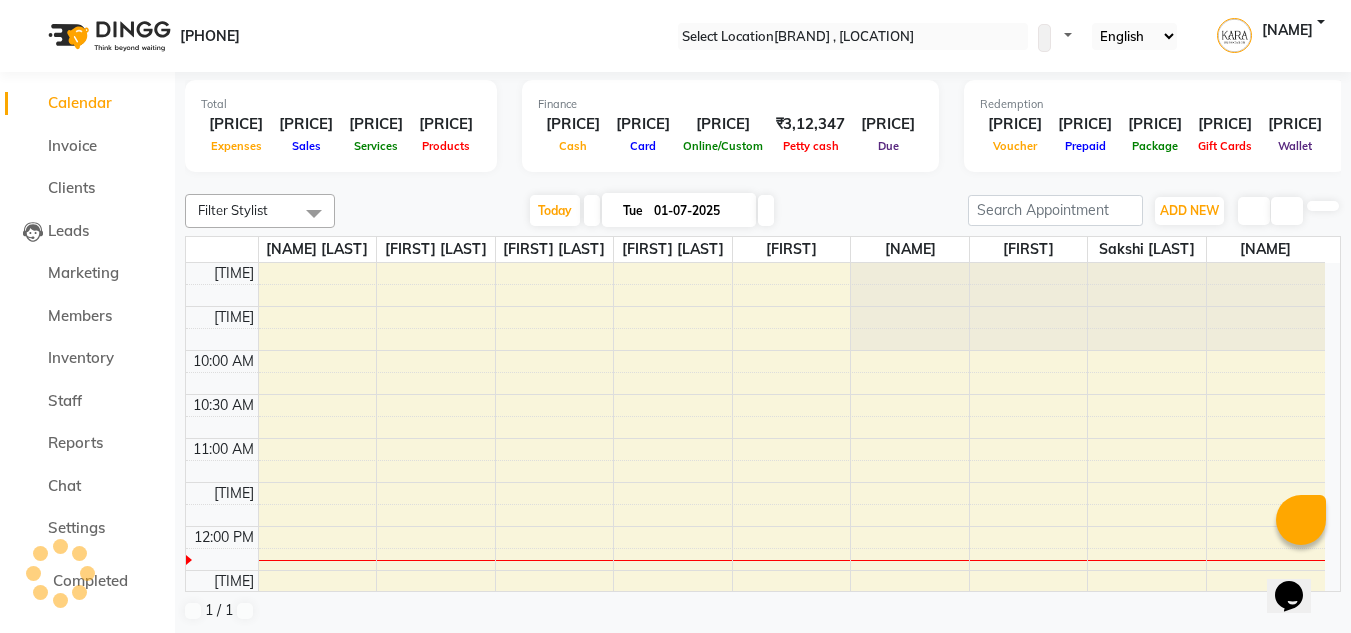 scroll, scrollTop: 0, scrollLeft: 0, axis: both 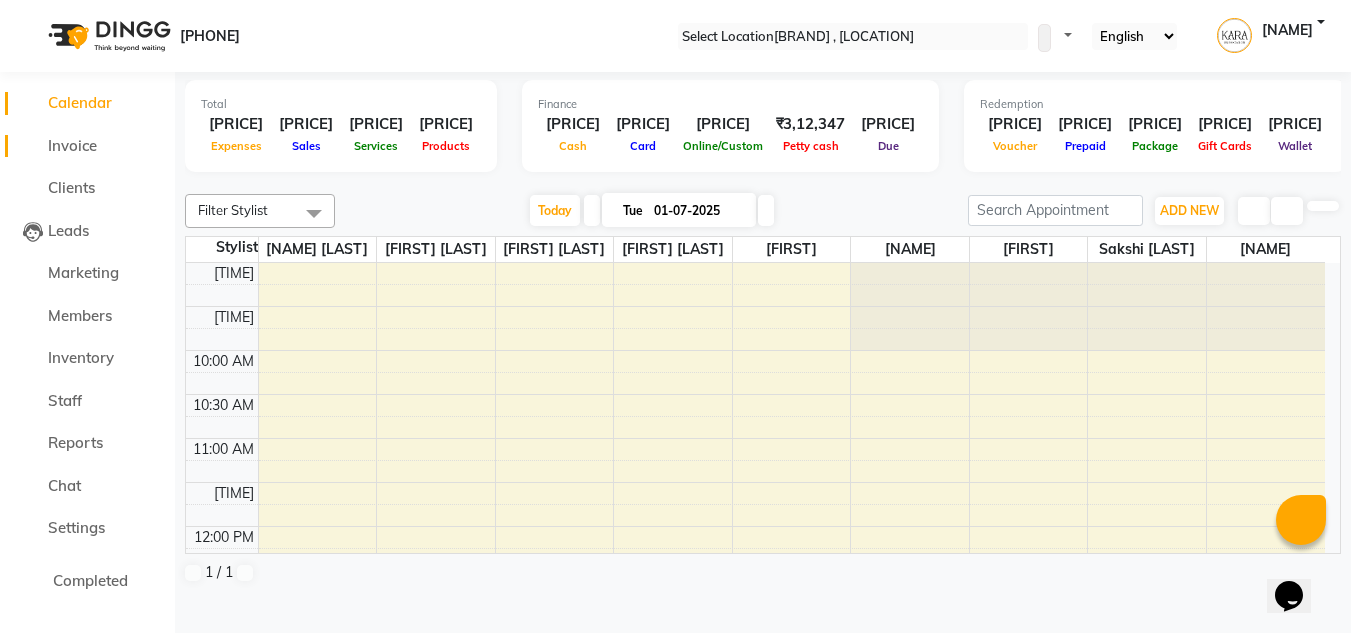 click on "Invoice" at bounding box center [87, 146] 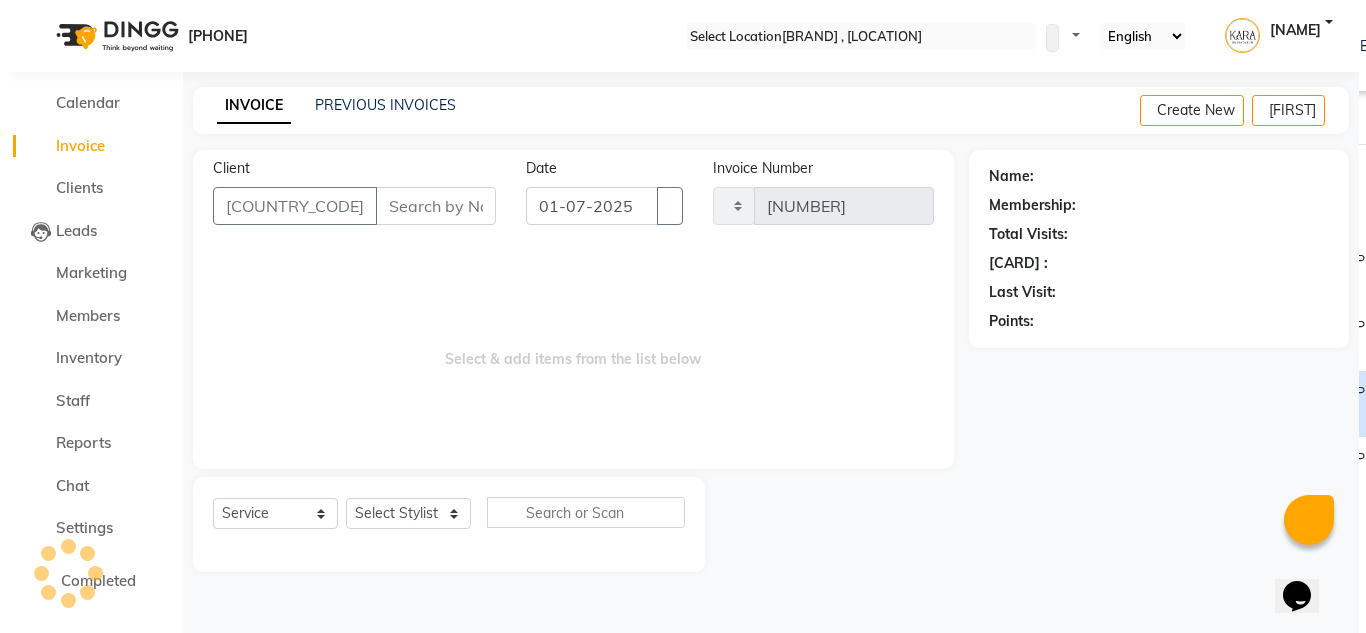 scroll, scrollTop: 0, scrollLeft: 0, axis: both 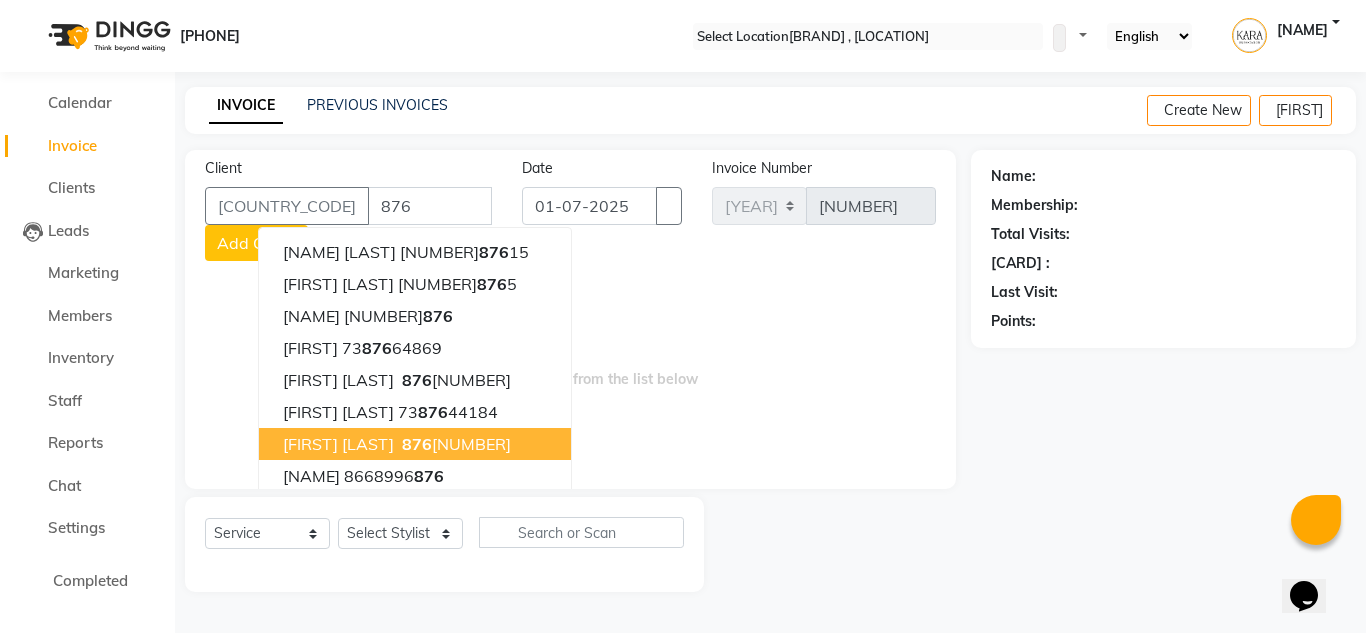 click on "[FIRST] [LAST]" at bounding box center (338, 444) 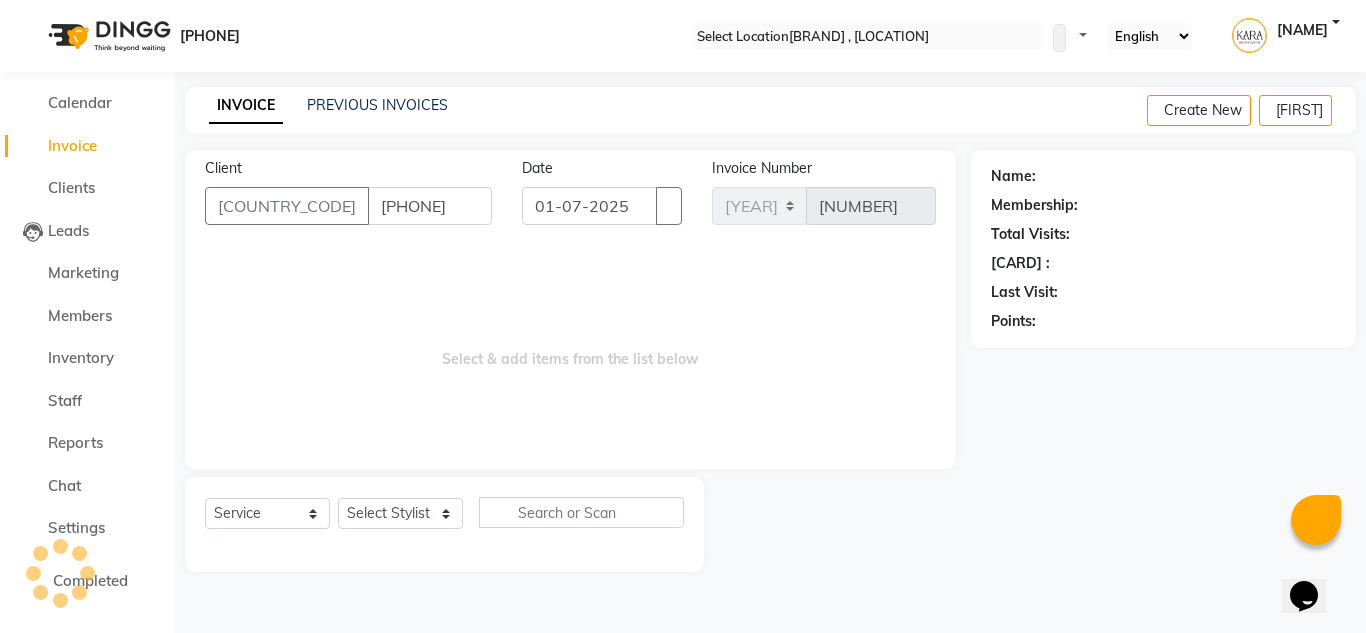 type on "[PHONE]" 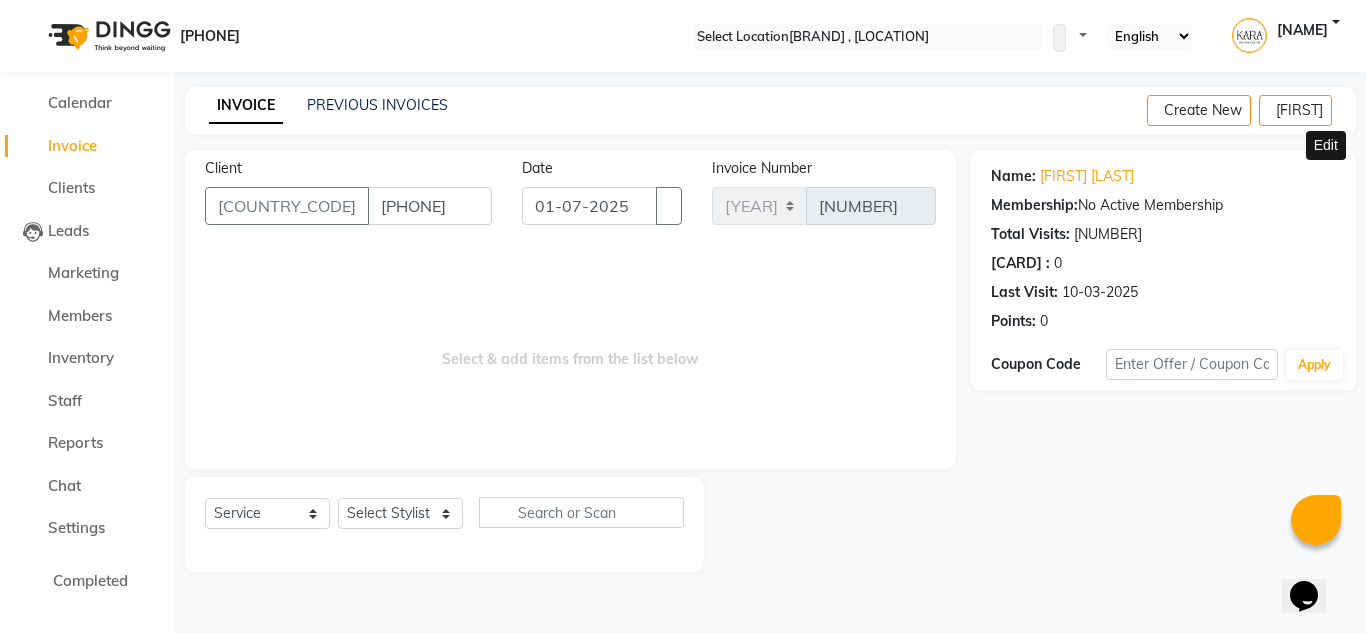 click at bounding box center (1328, 176) 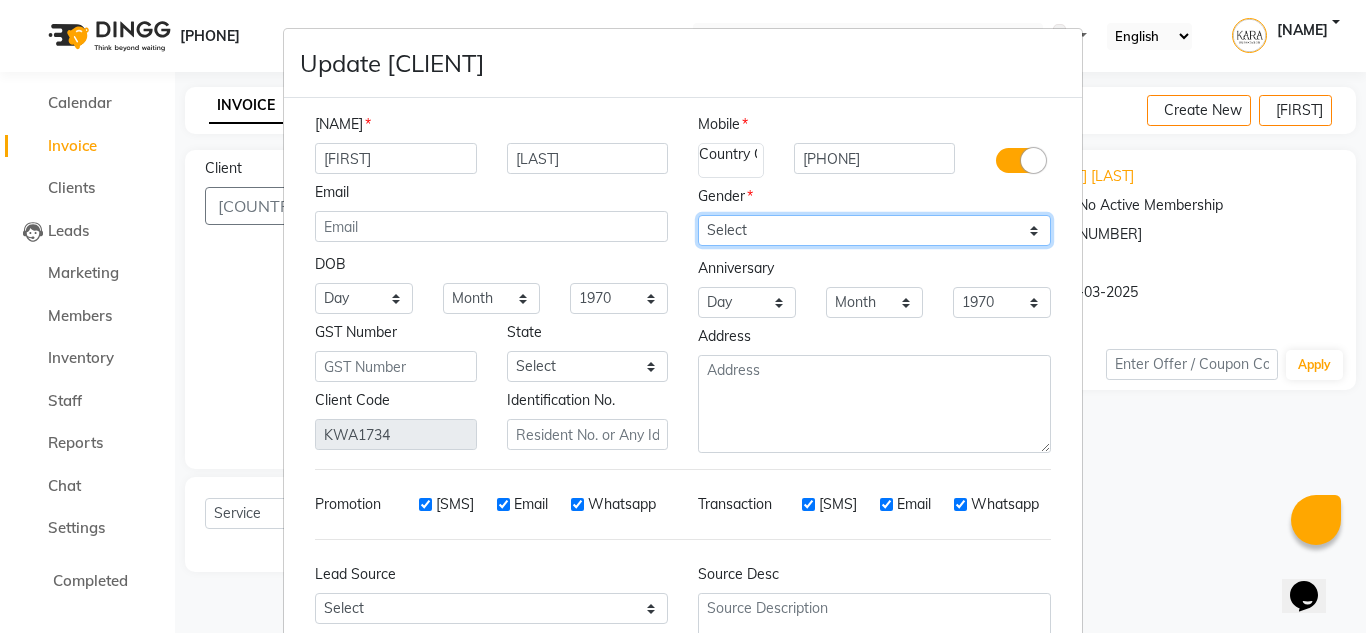 click on "Select Male Female Other Prefer Not To Say" at bounding box center [874, 230] 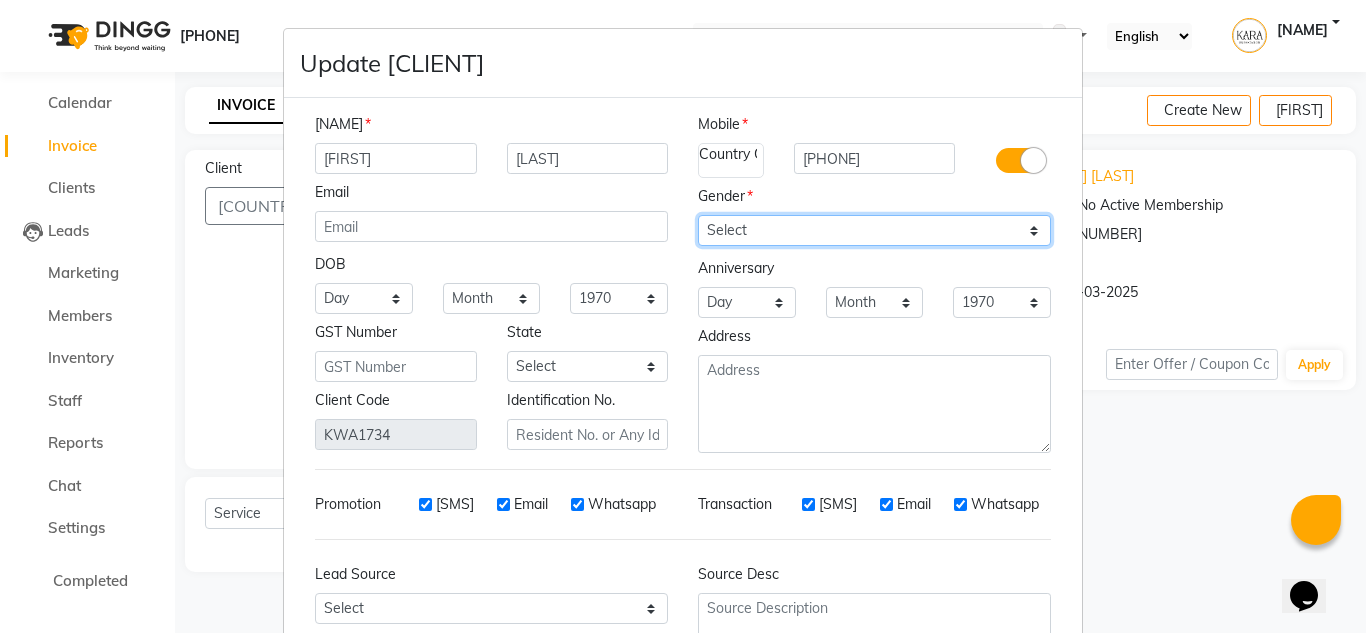 select on "female" 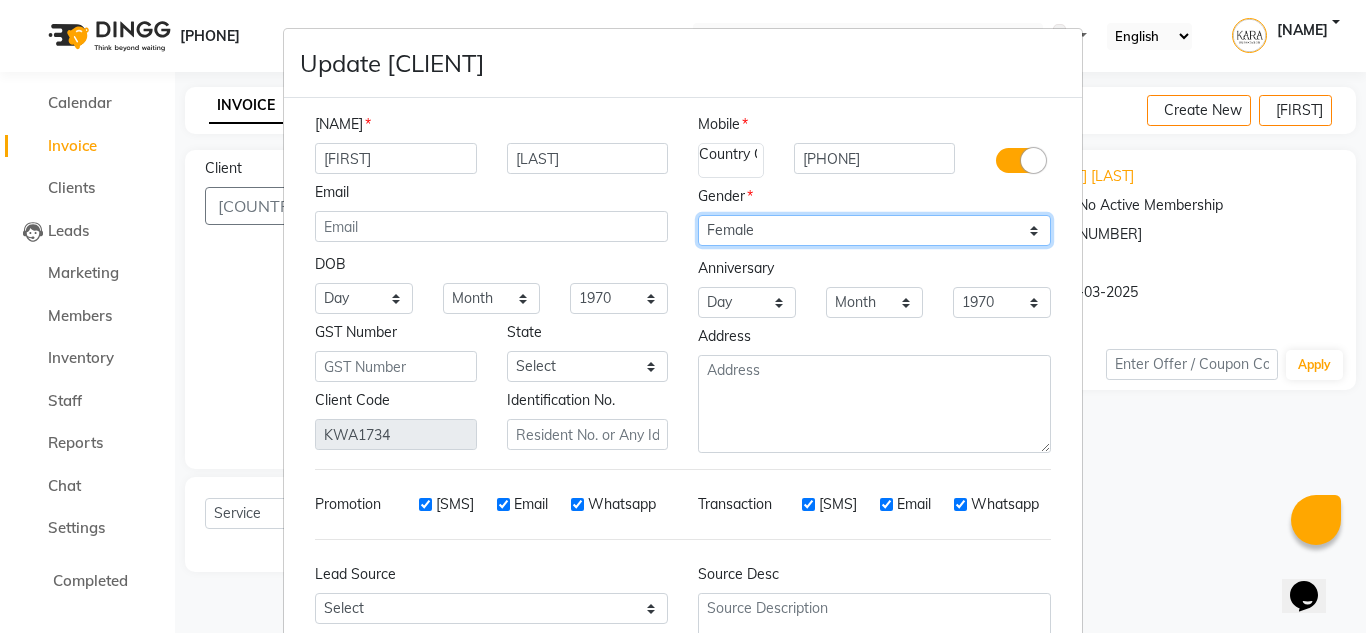 click on "Select Male Female Other Prefer Not To Say" at bounding box center (874, 230) 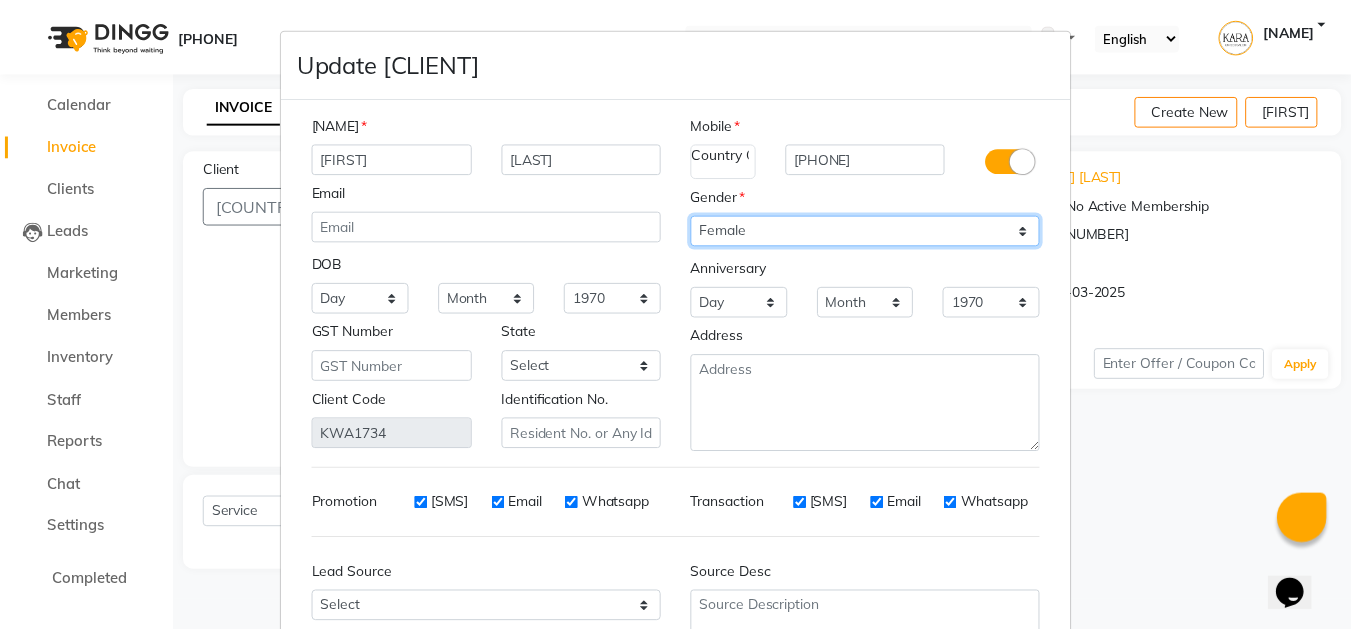 scroll, scrollTop: 180, scrollLeft: 0, axis: vertical 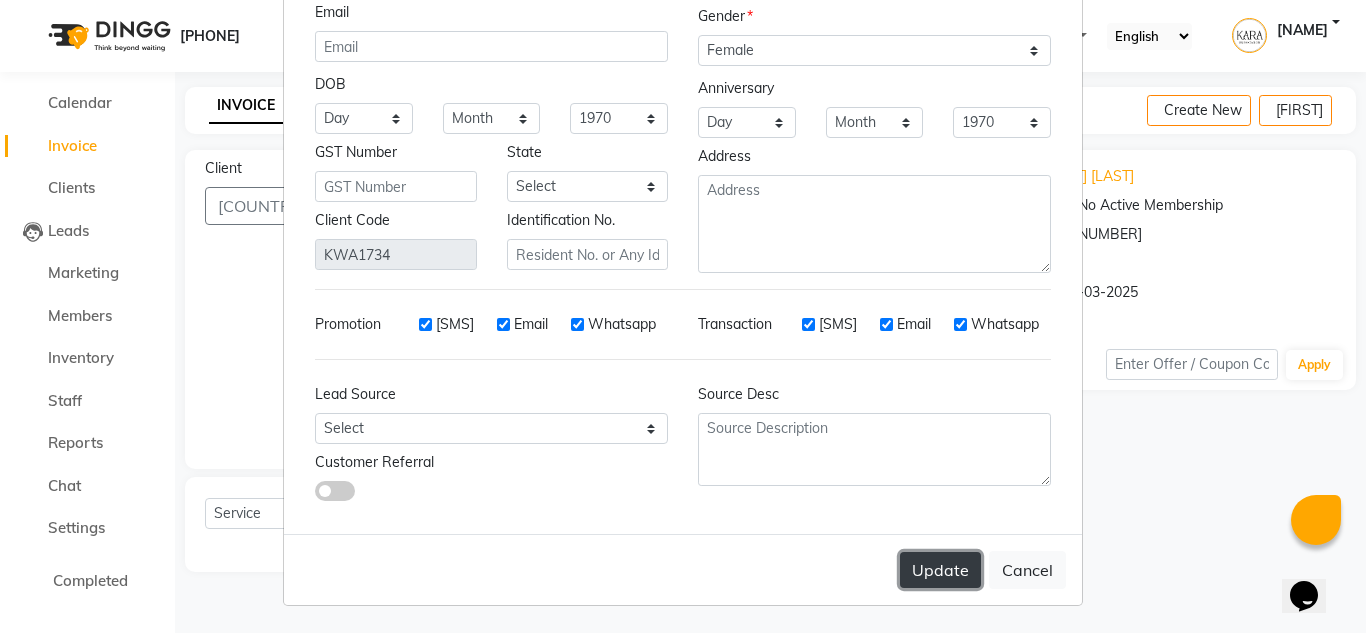click on "Update" at bounding box center [940, 570] 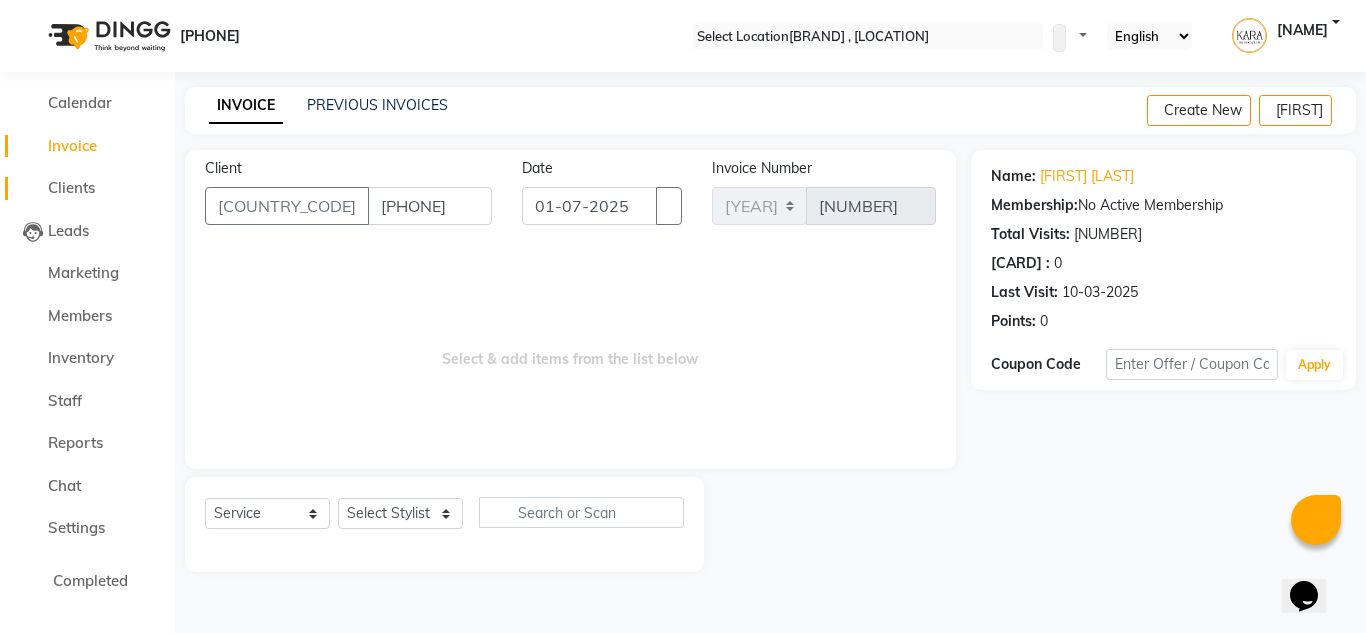 click on "Clients" at bounding box center [87, 188] 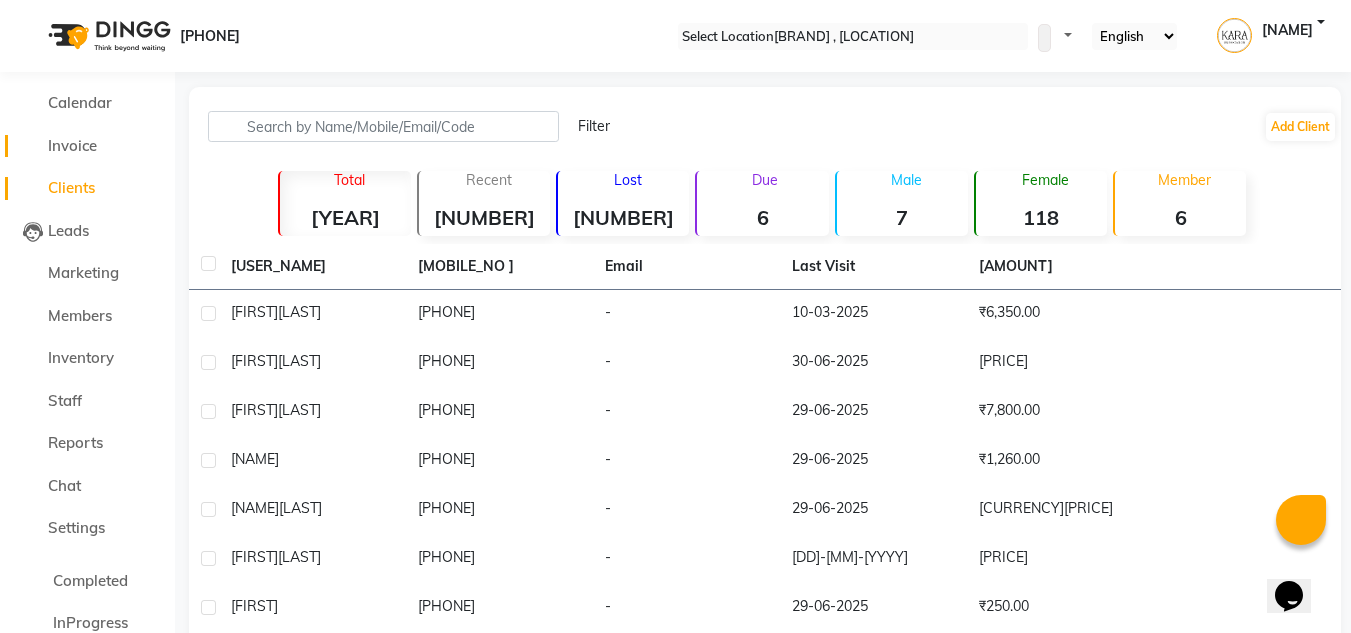 click on "Invoice" at bounding box center (72, 145) 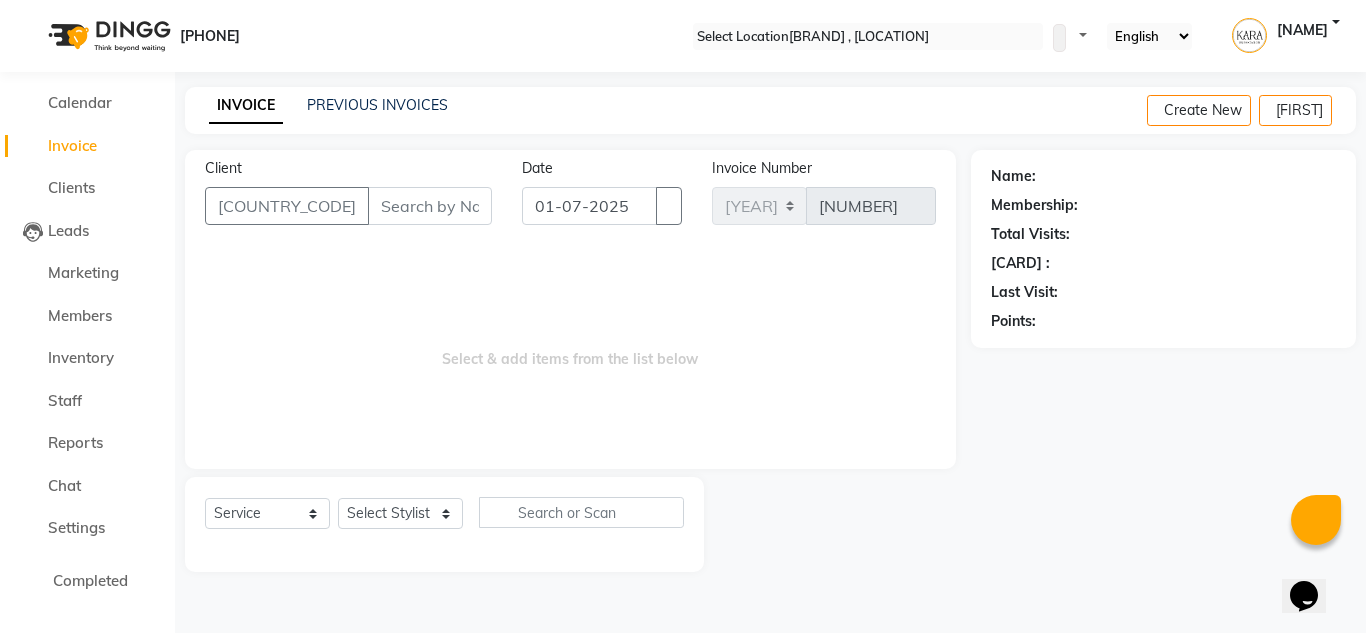 click on "Client" at bounding box center [430, 206] 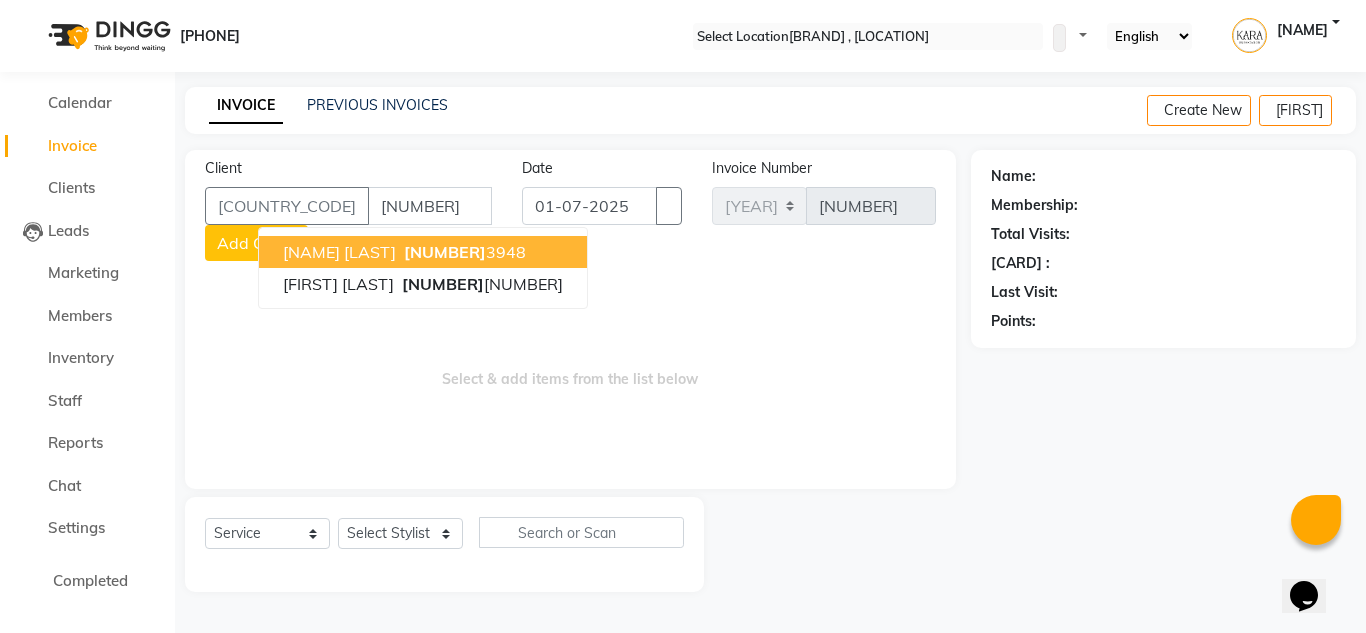 click on "[NUMBER]" at bounding box center [445, 252] 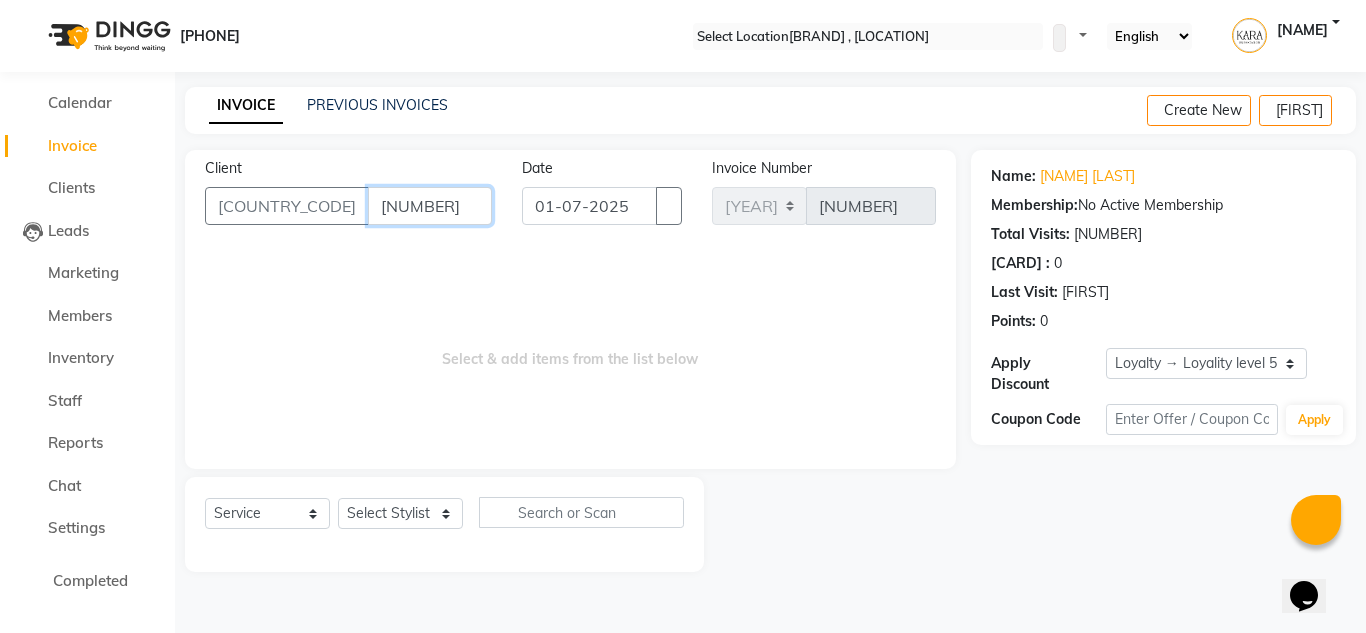 drag, startPoint x: 370, startPoint y: 205, endPoint x: 264, endPoint y: 197, distance: 106.30146 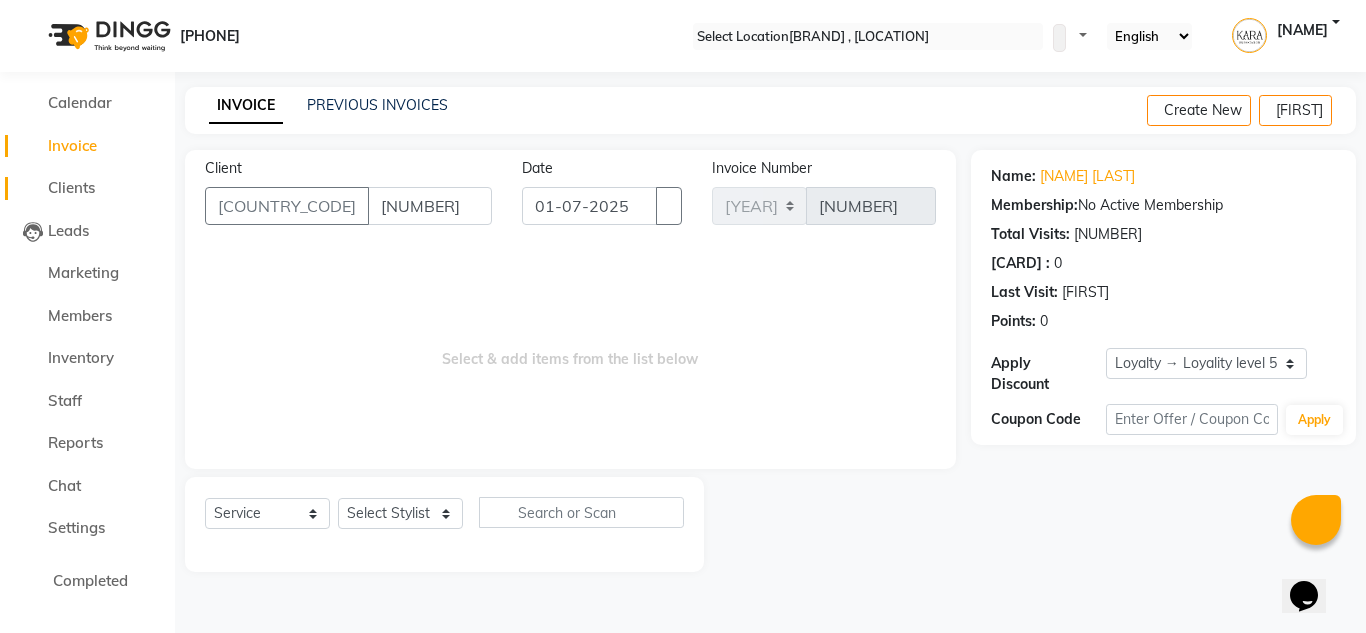 click on "Clients" at bounding box center (87, 188) 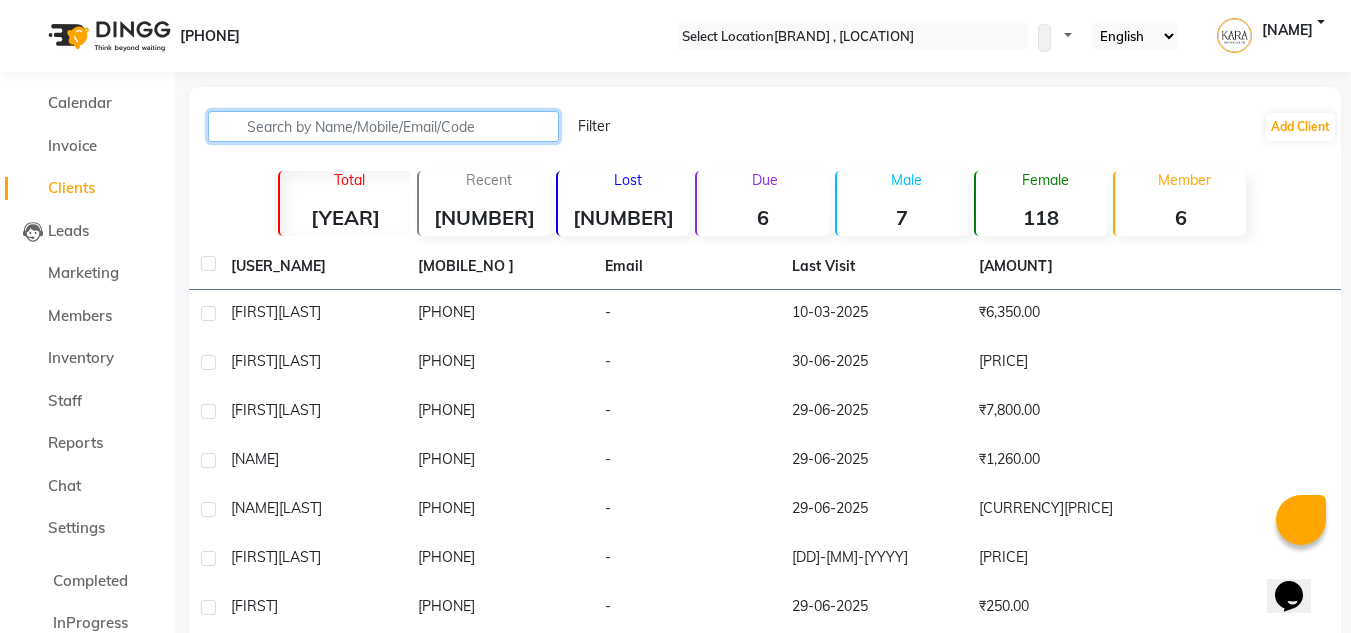 click at bounding box center [383, 126] 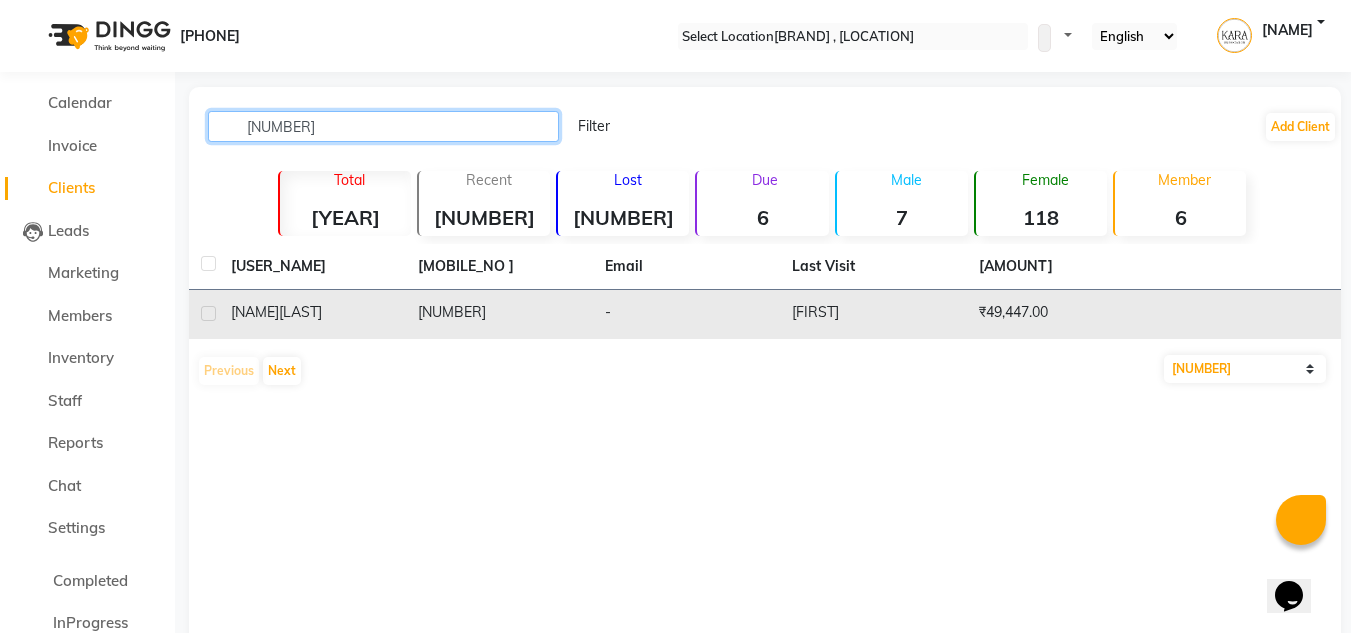 type on "[NUMBER]" 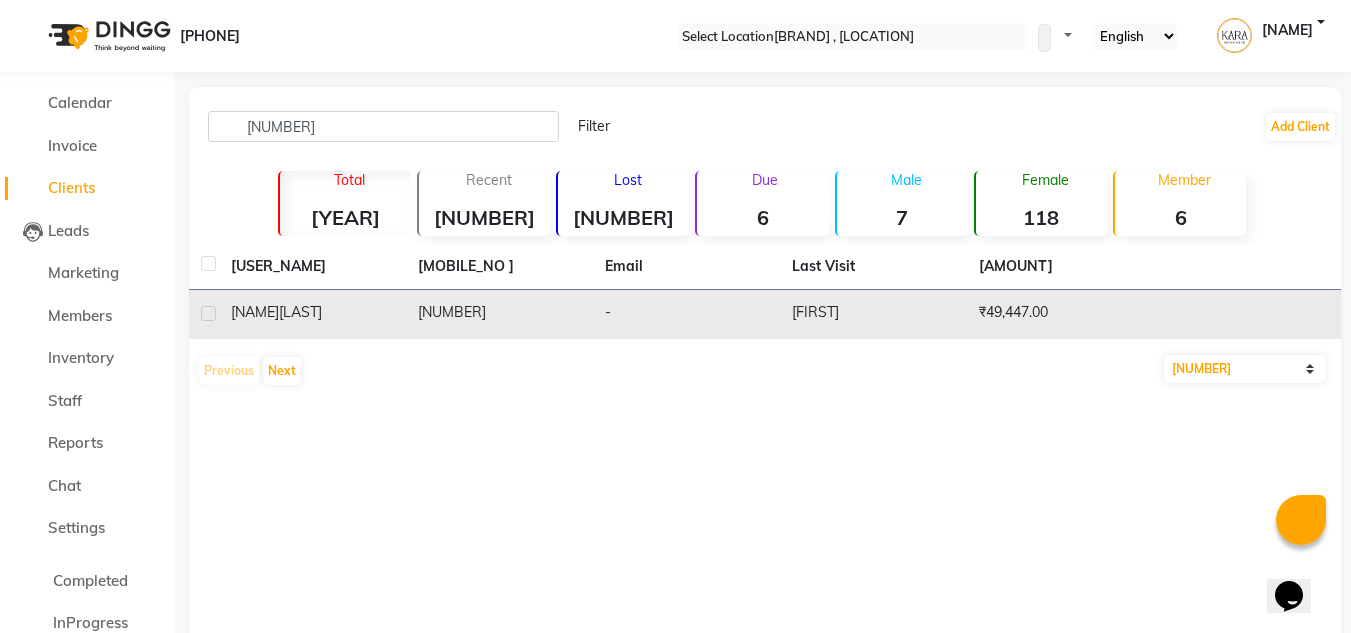 click on "[FIRST]" at bounding box center (873, 314) 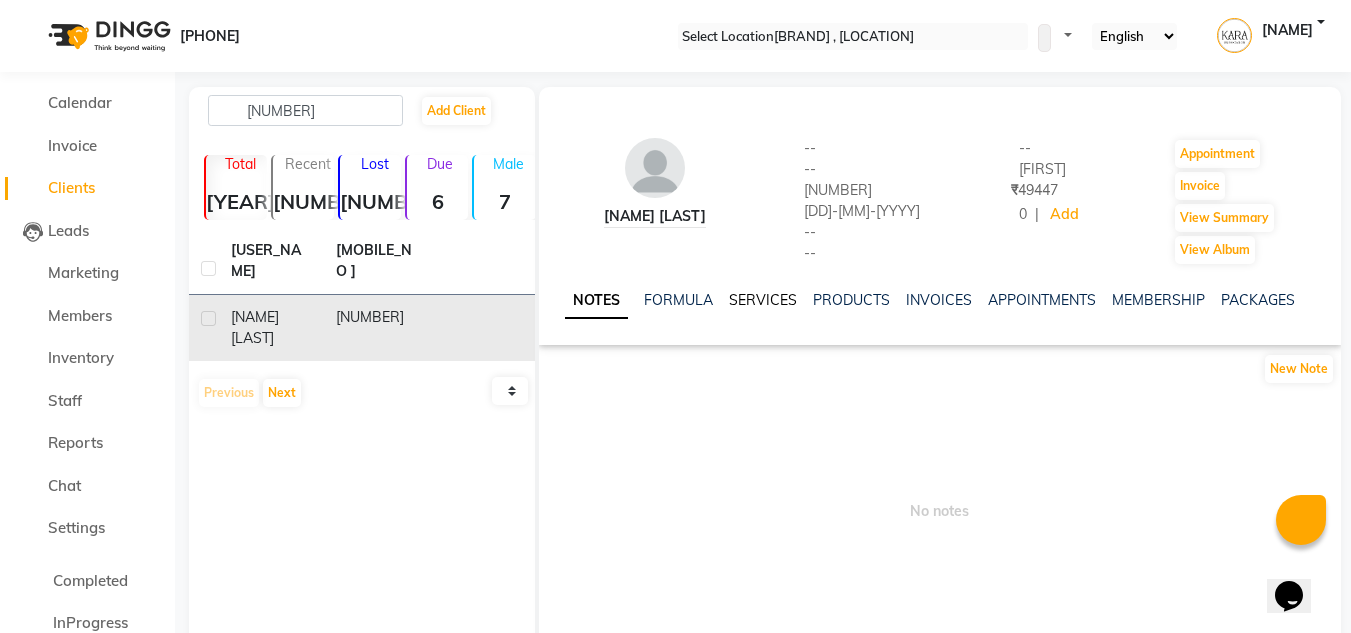 click on "SERVICES" at bounding box center [763, 300] 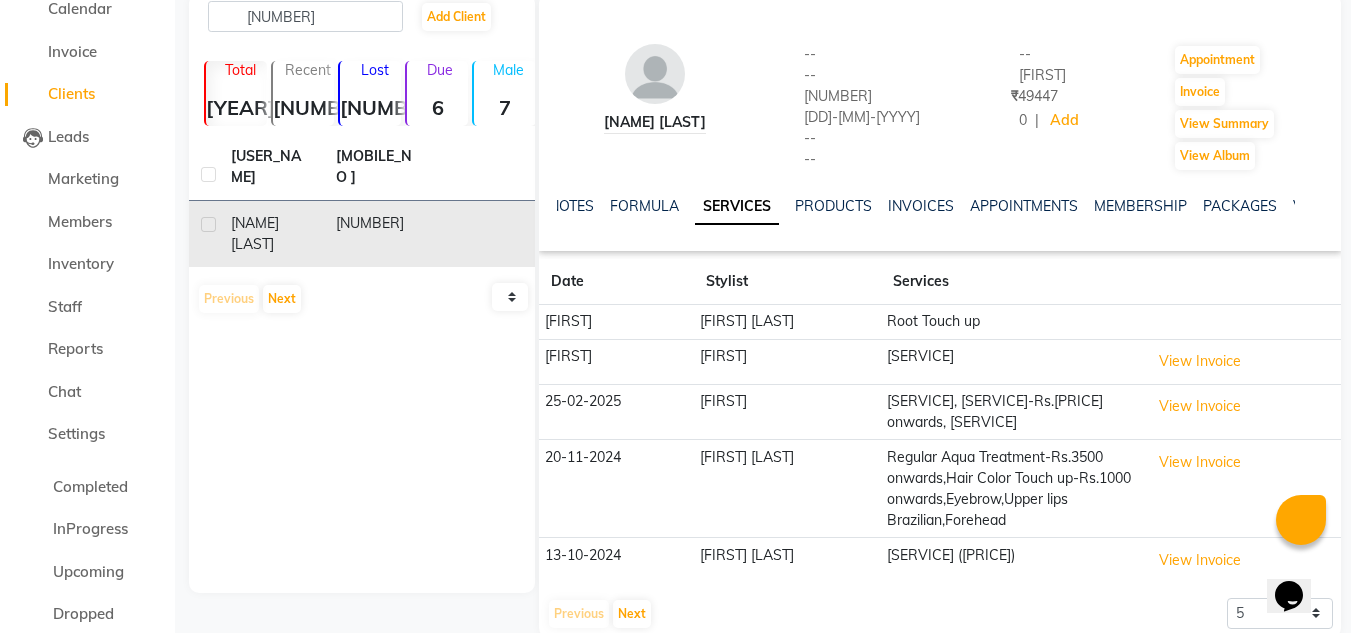 scroll, scrollTop: 0, scrollLeft: 0, axis: both 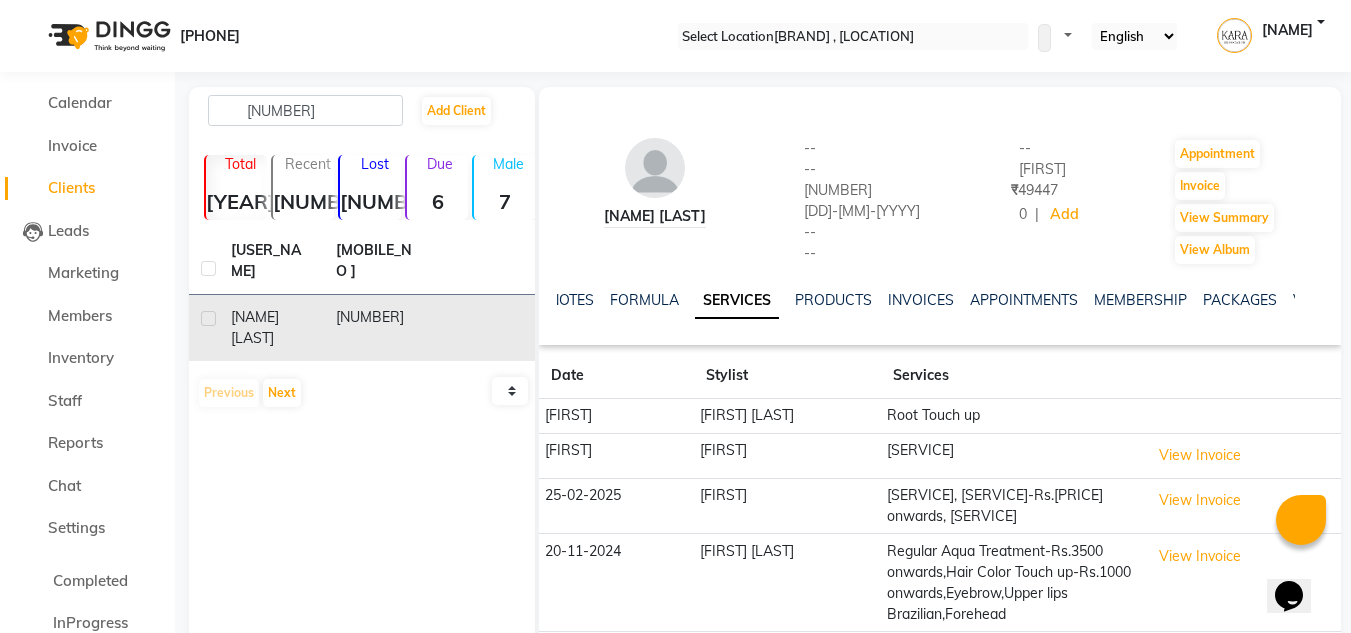 click on "Previous   Next" at bounding box center [250, 393] 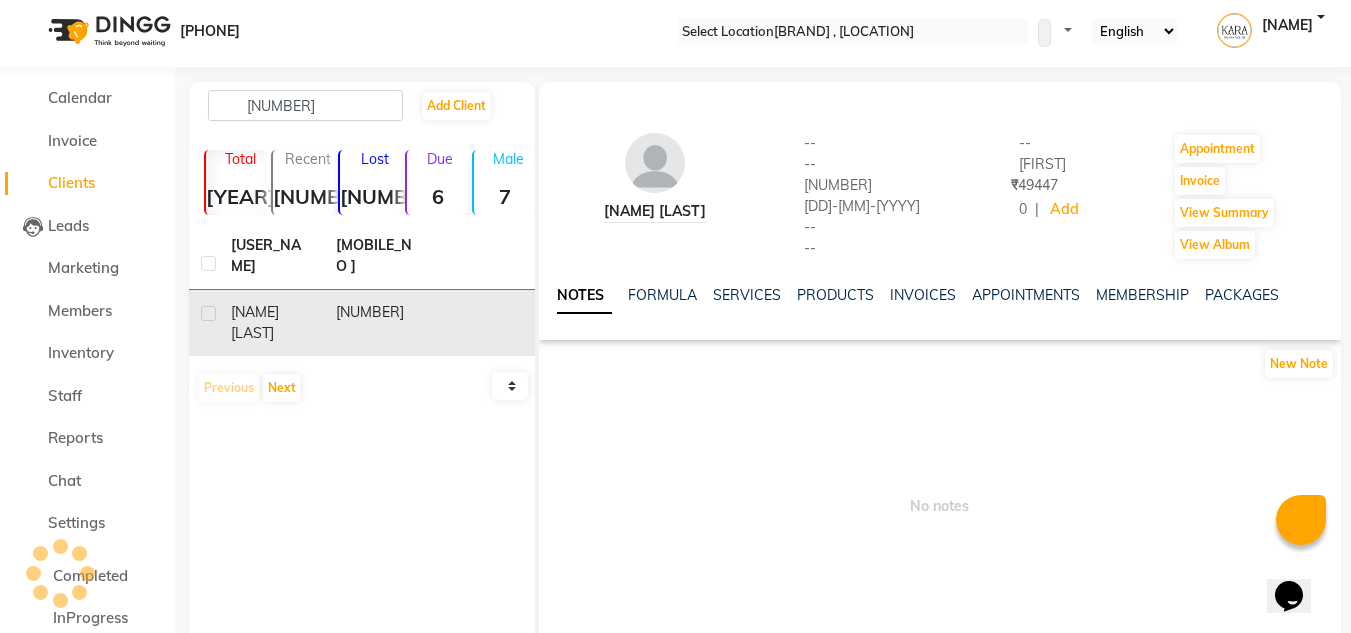 scroll, scrollTop: 0, scrollLeft: 0, axis: both 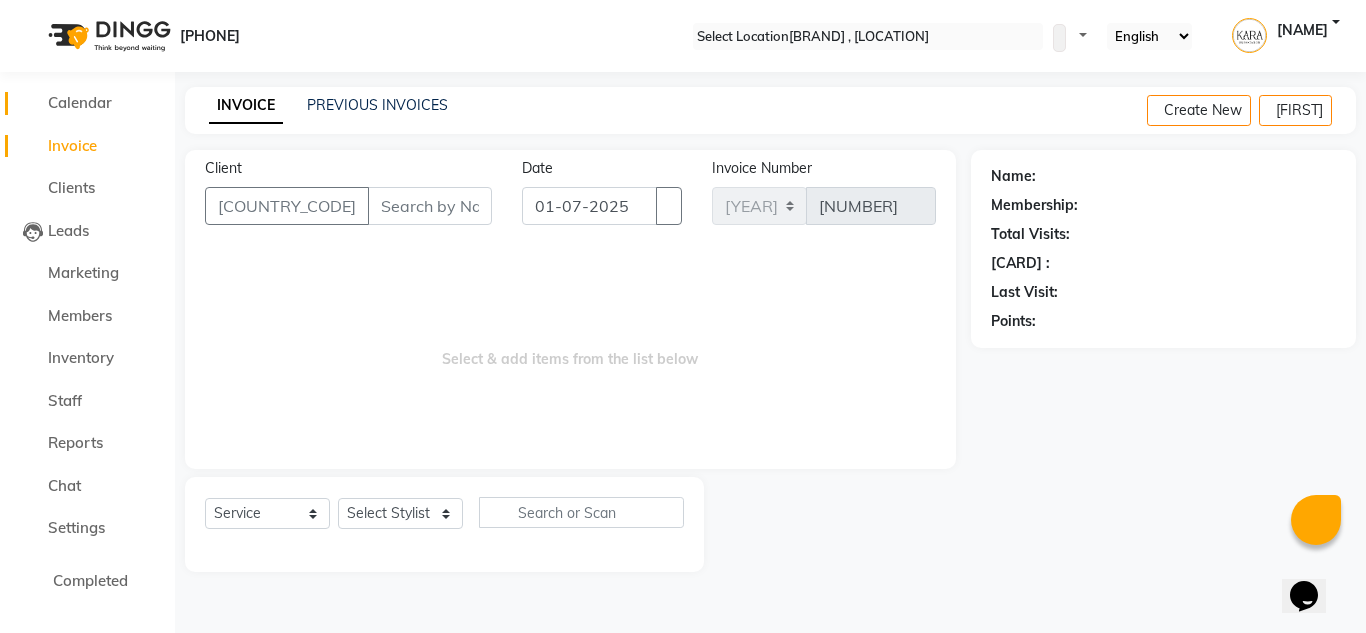 click on "Calendar" at bounding box center (80, 102) 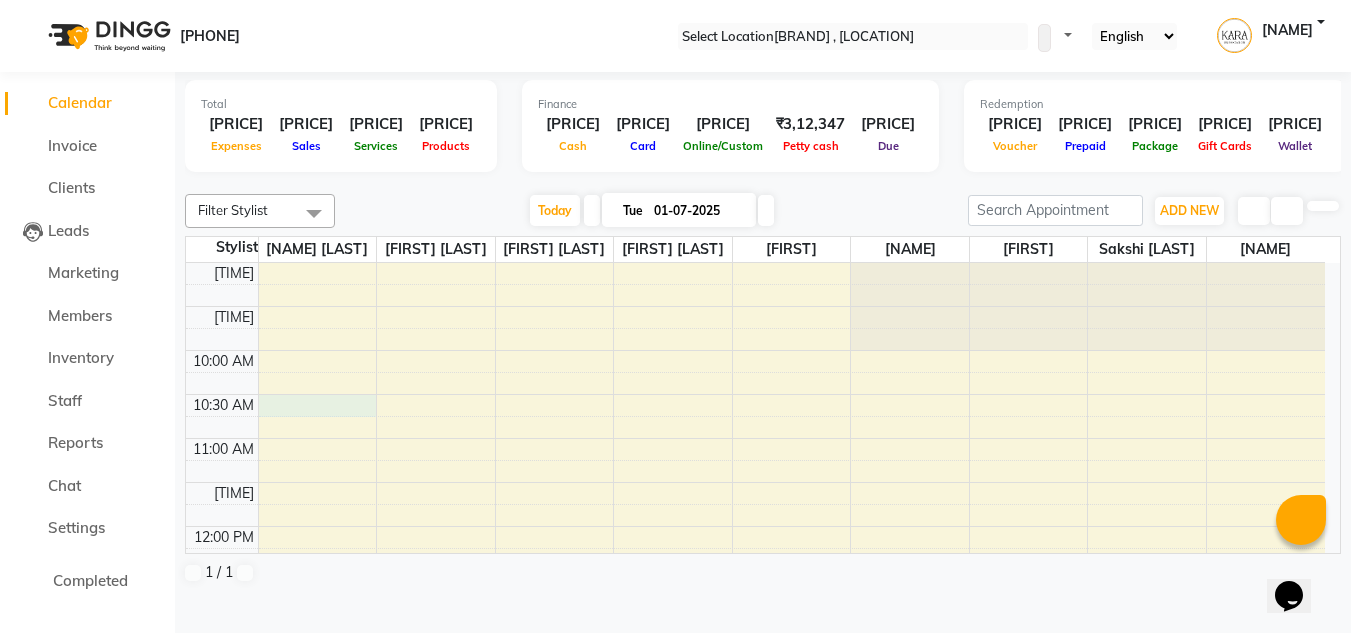 click on "[TIME] [TIME] [TIME] [TIME] [TIME] [TIME] [TIME] [TIME] [TIME] [TIME] [TIME] [TIME] [TIME] [TIME] [TIME] [TIME] [TIME] [TIME] [TIME] [TIME] [TIME] [TIME] [TIME] [TIME]" at bounding box center (755, 790) 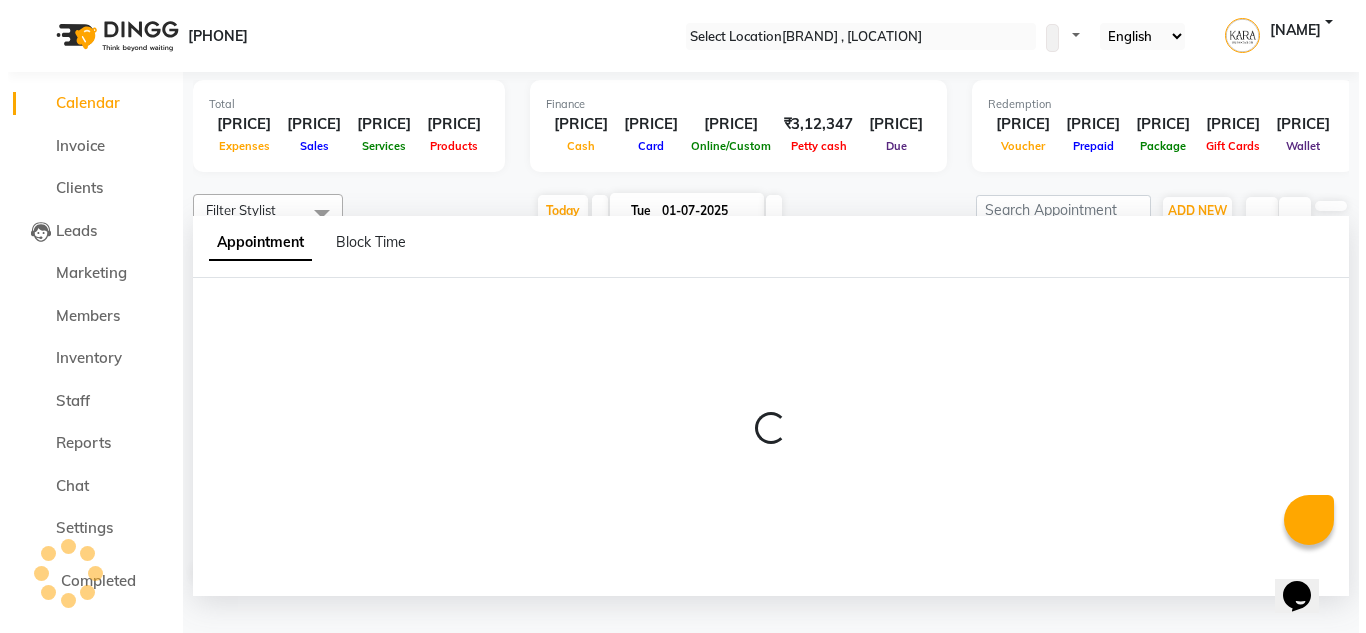 scroll, scrollTop: 1, scrollLeft: 0, axis: vertical 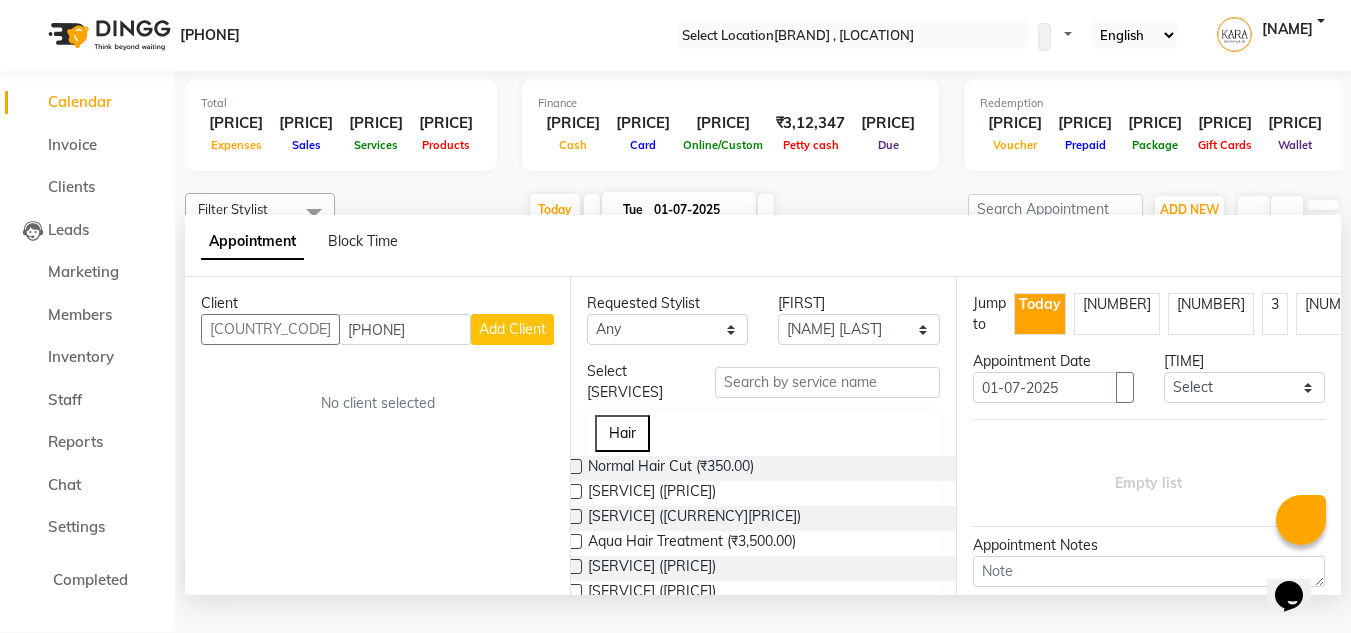 type on "[PHONE]" 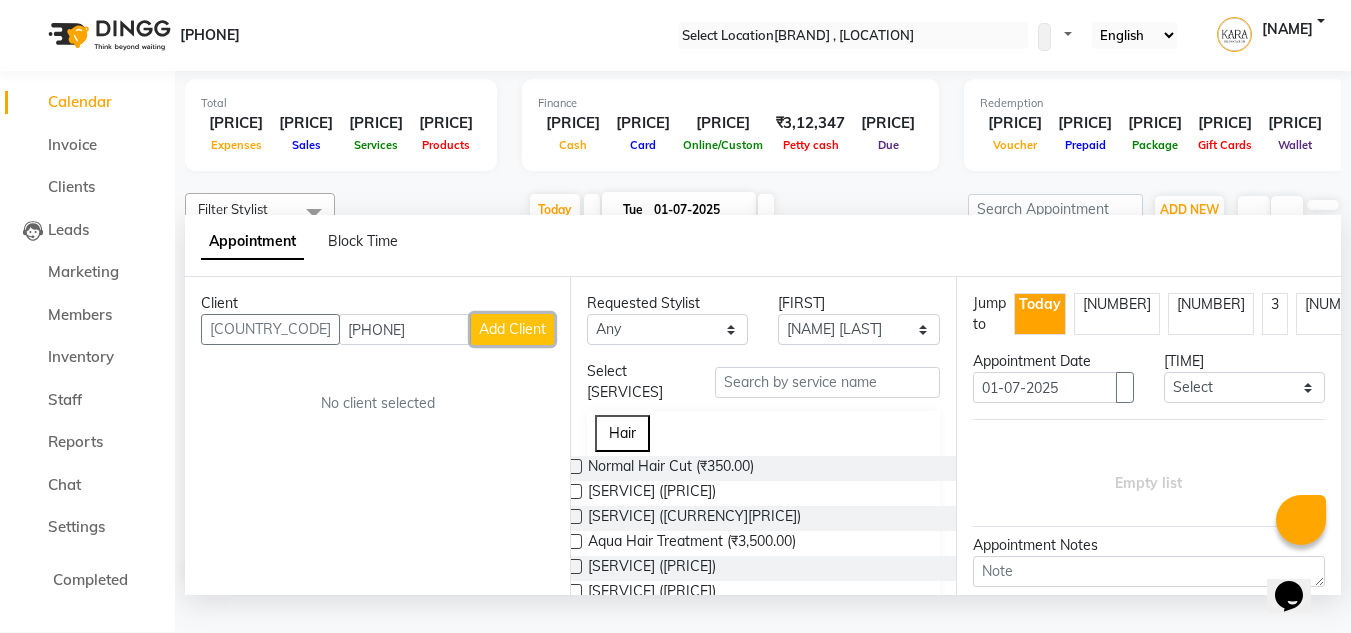 click on "Add Client" at bounding box center (512, 329) 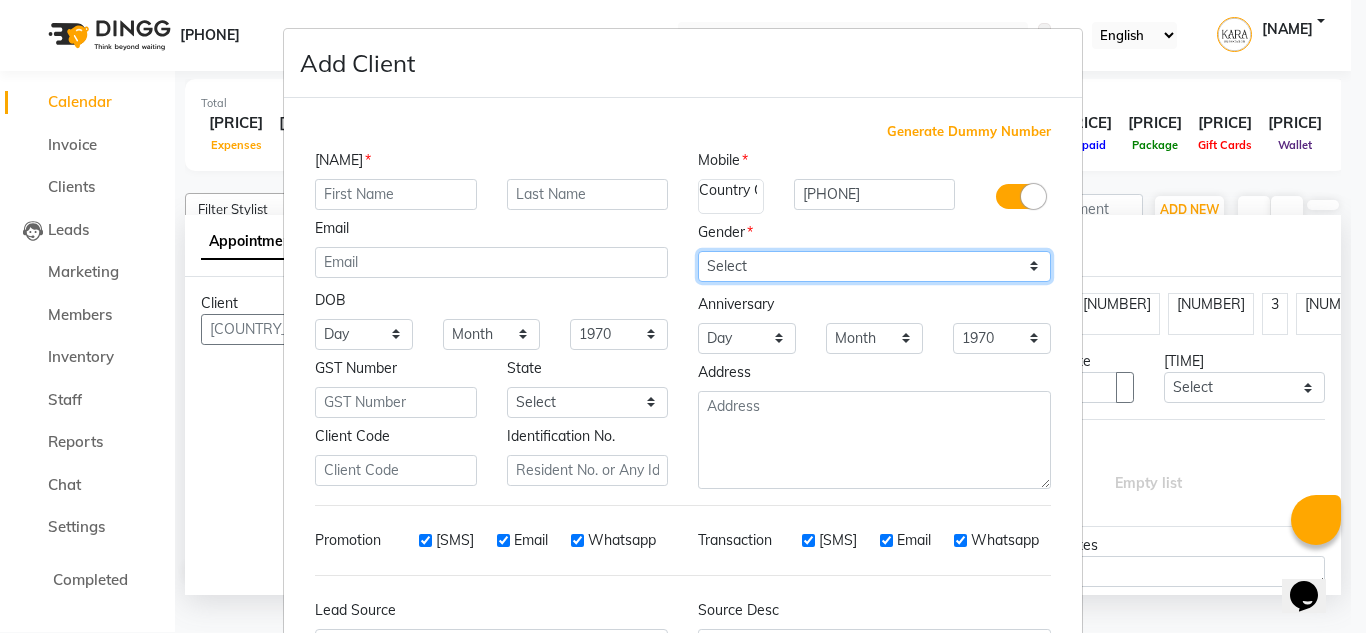 click on "Select Male Female Other Prefer Not To Say" at bounding box center (874, 266) 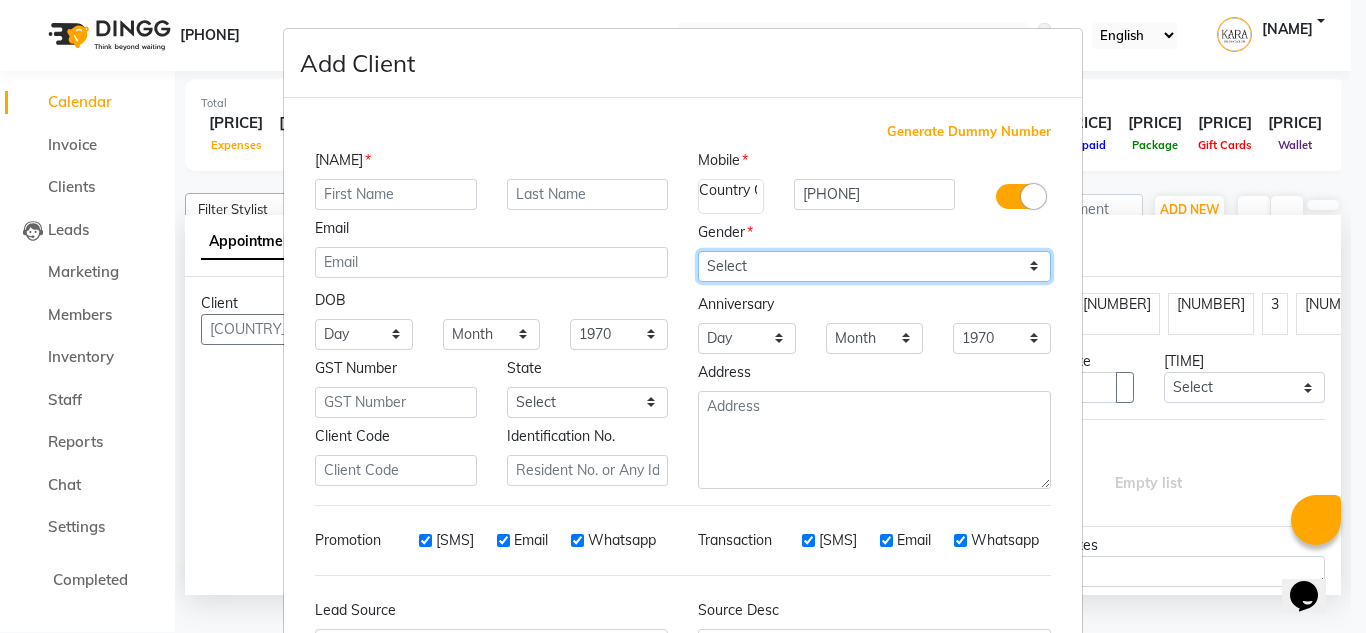 select on "female" 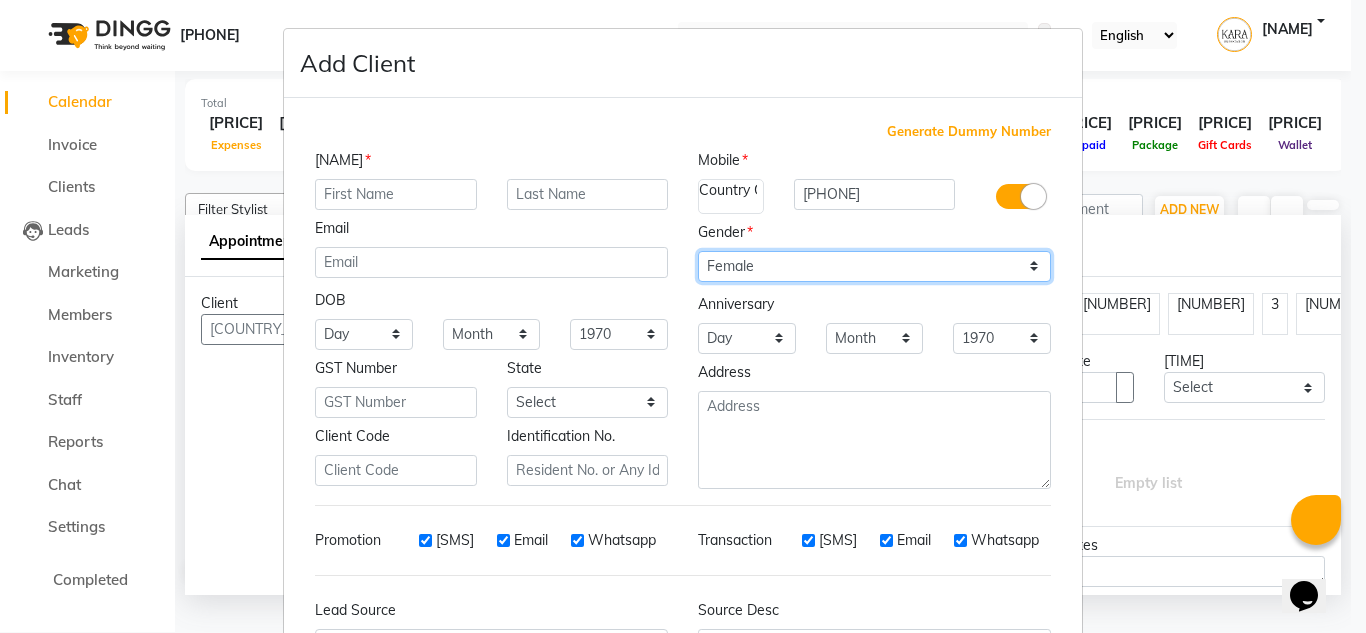 click on "Select Male Female Other Prefer Not To Say" at bounding box center (874, 266) 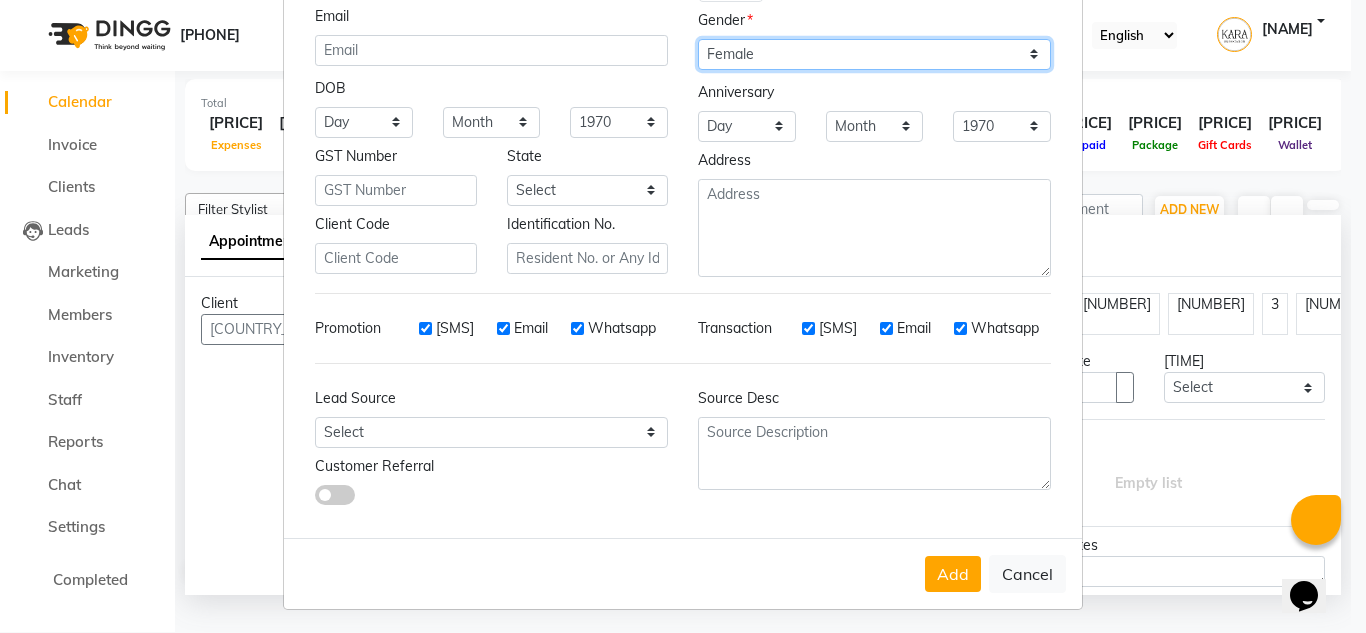 scroll, scrollTop: 216, scrollLeft: 0, axis: vertical 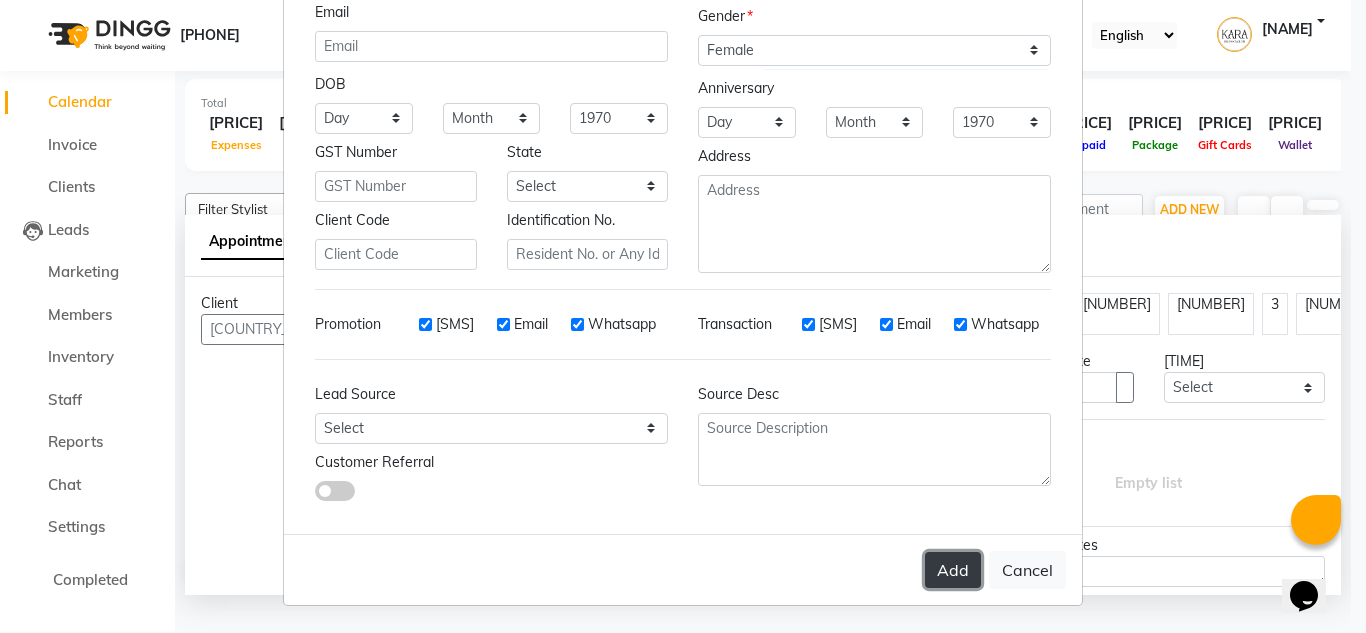 click on "Add" at bounding box center [953, 570] 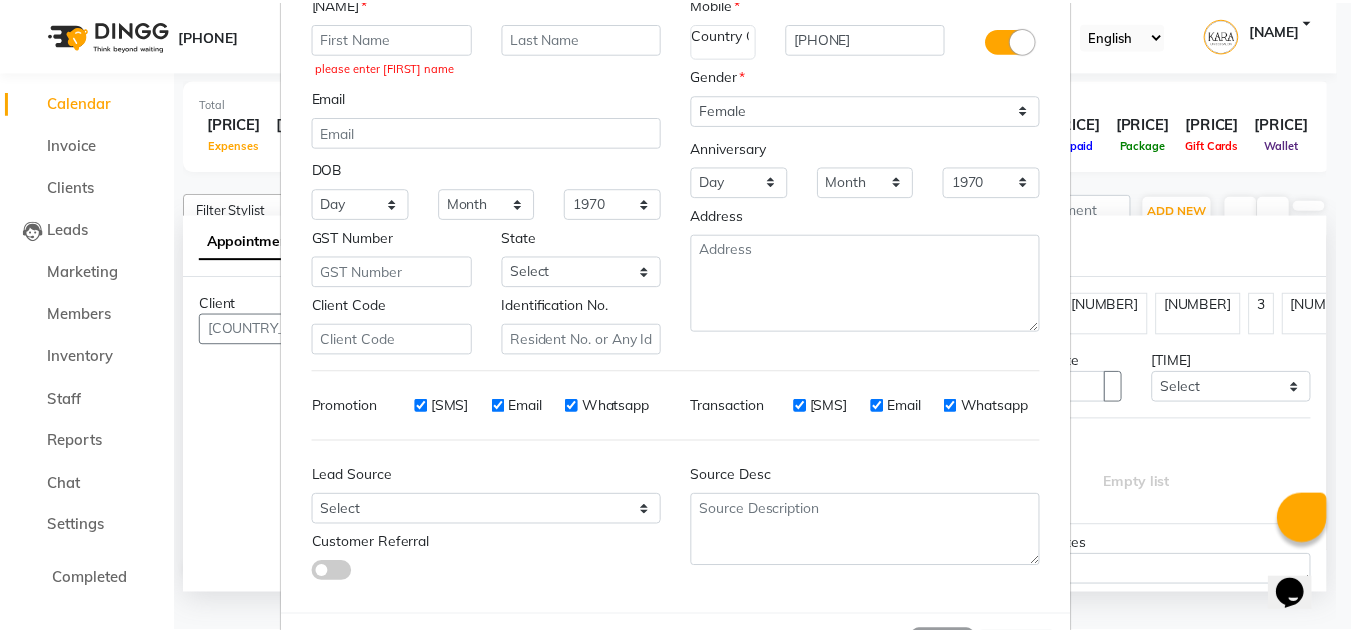 scroll, scrollTop: 158, scrollLeft: 0, axis: vertical 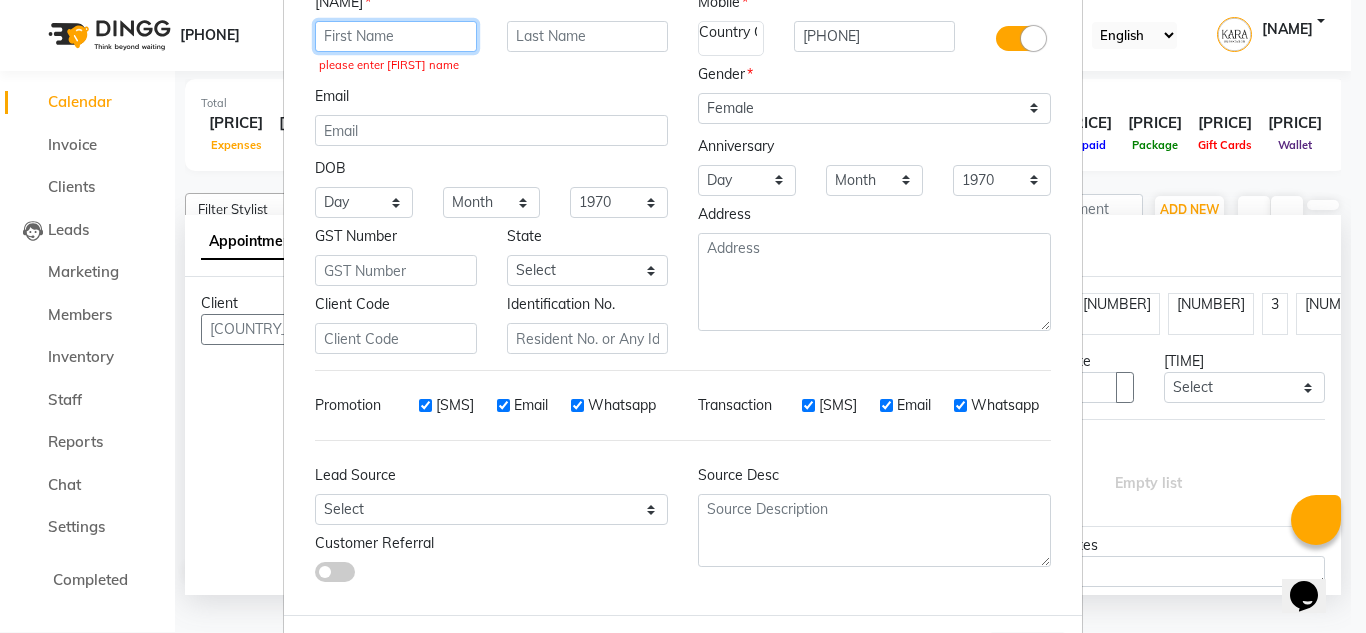 click at bounding box center (396, 36) 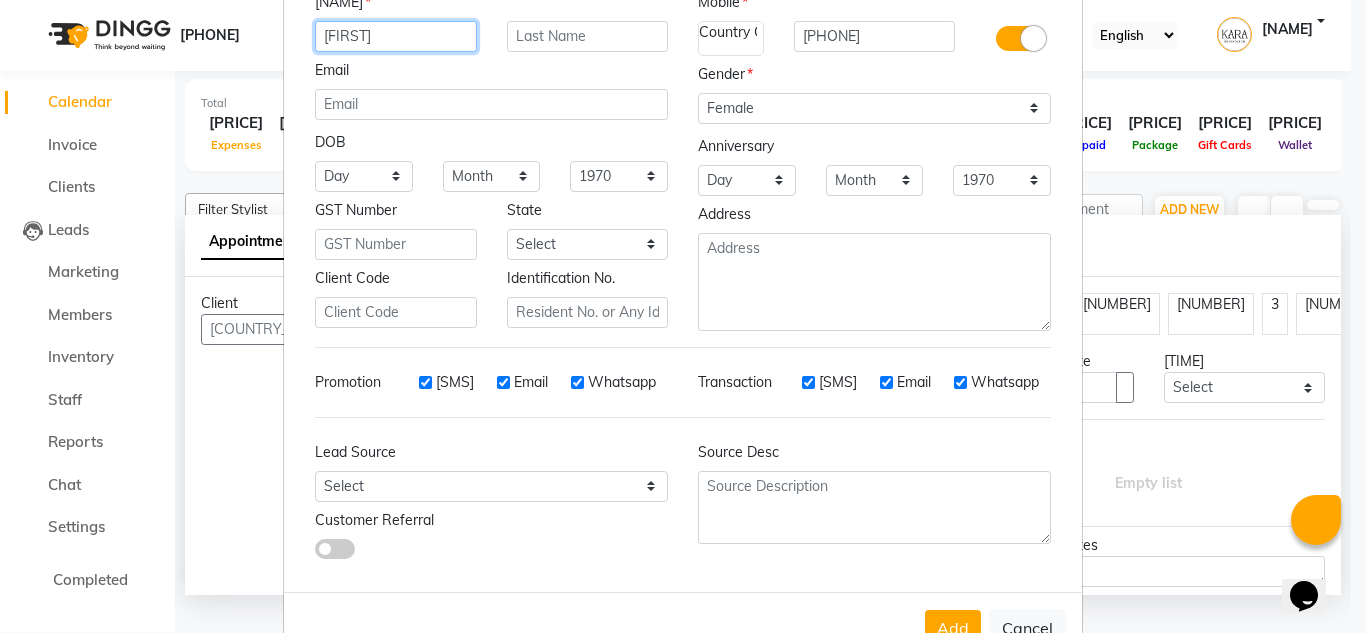 type on "[FIRST]" 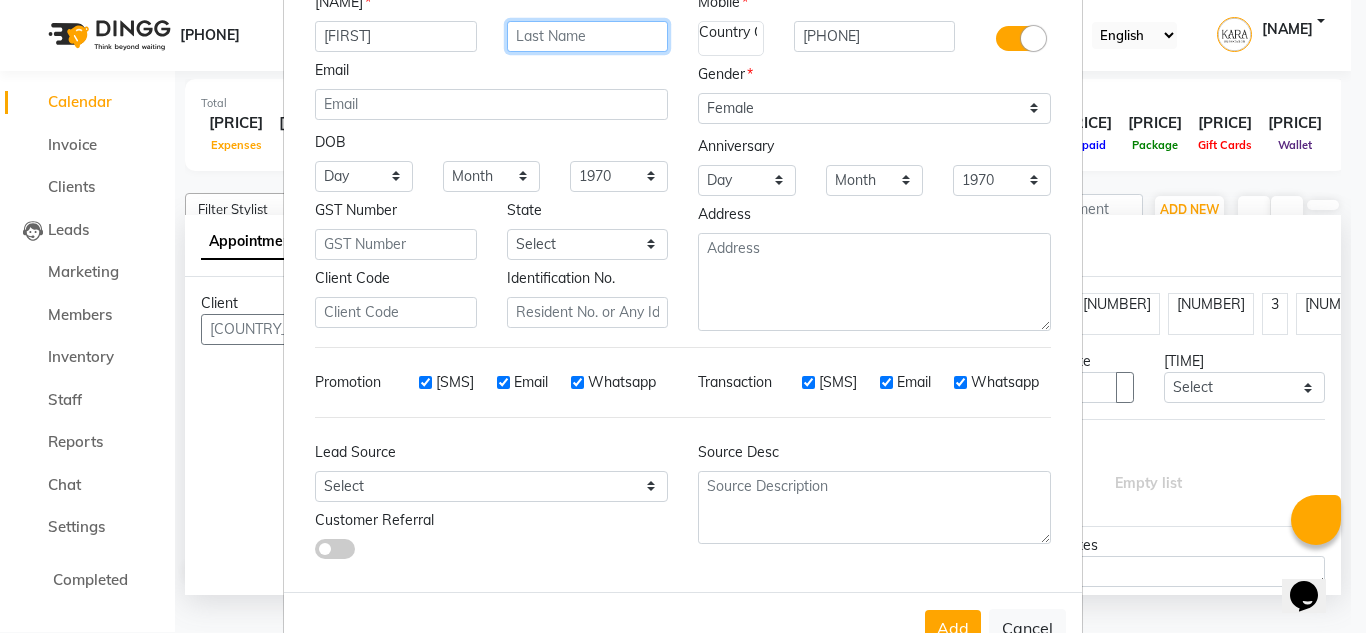 click at bounding box center [588, 36] 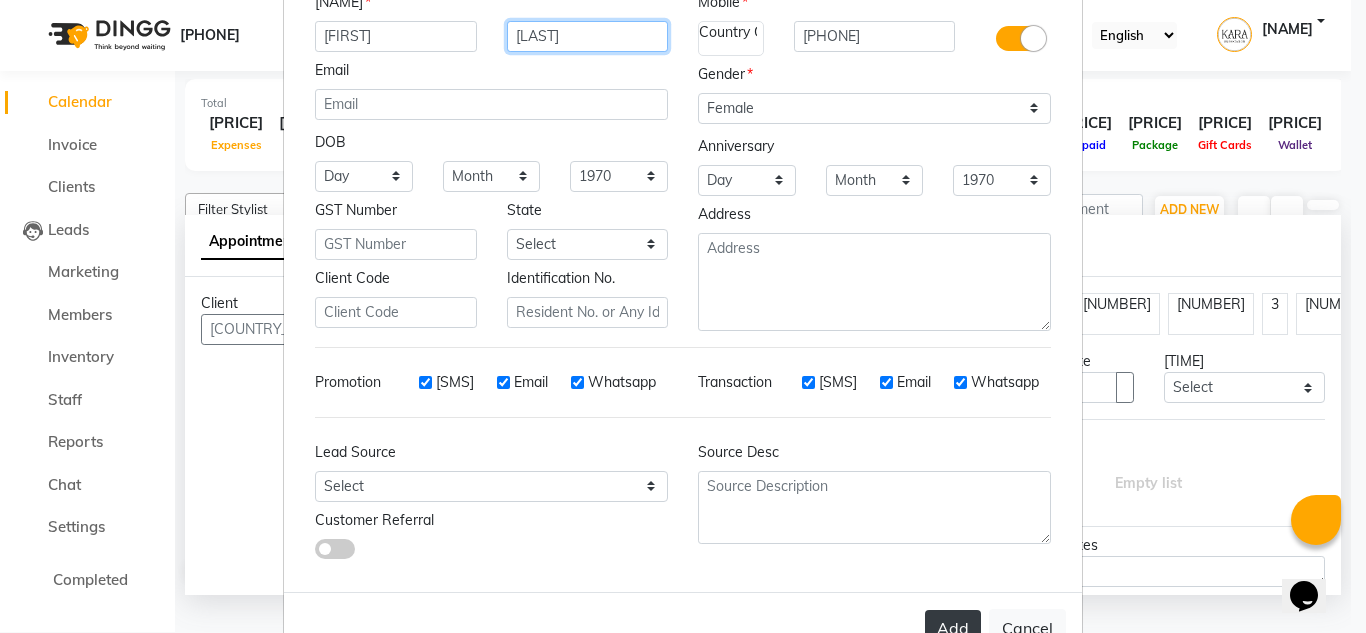 type on "[LAST]" 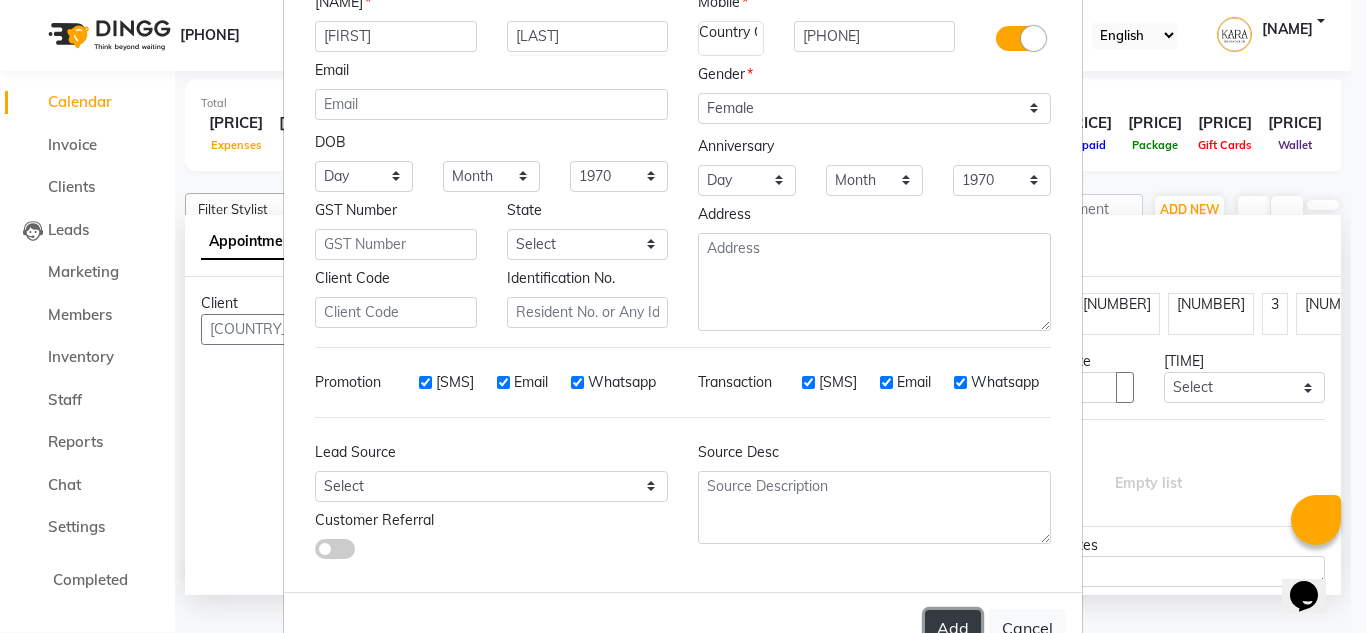 click on "Add" at bounding box center (953, 628) 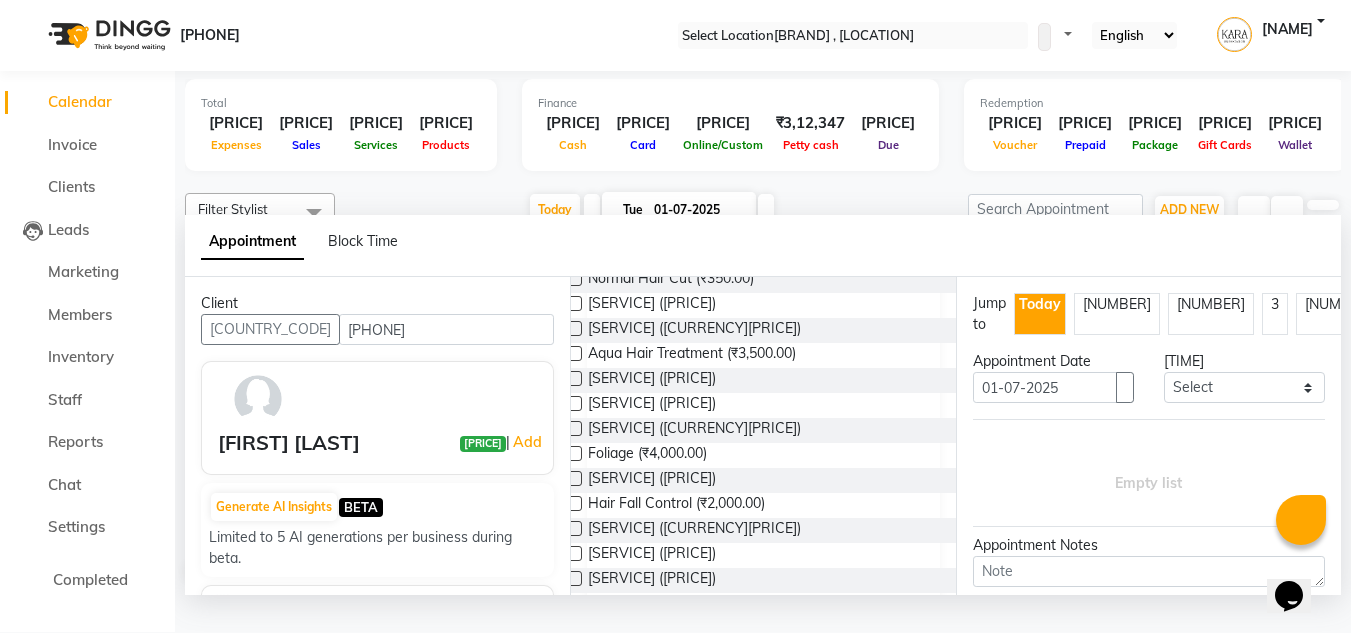 scroll, scrollTop: 203, scrollLeft: 0, axis: vertical 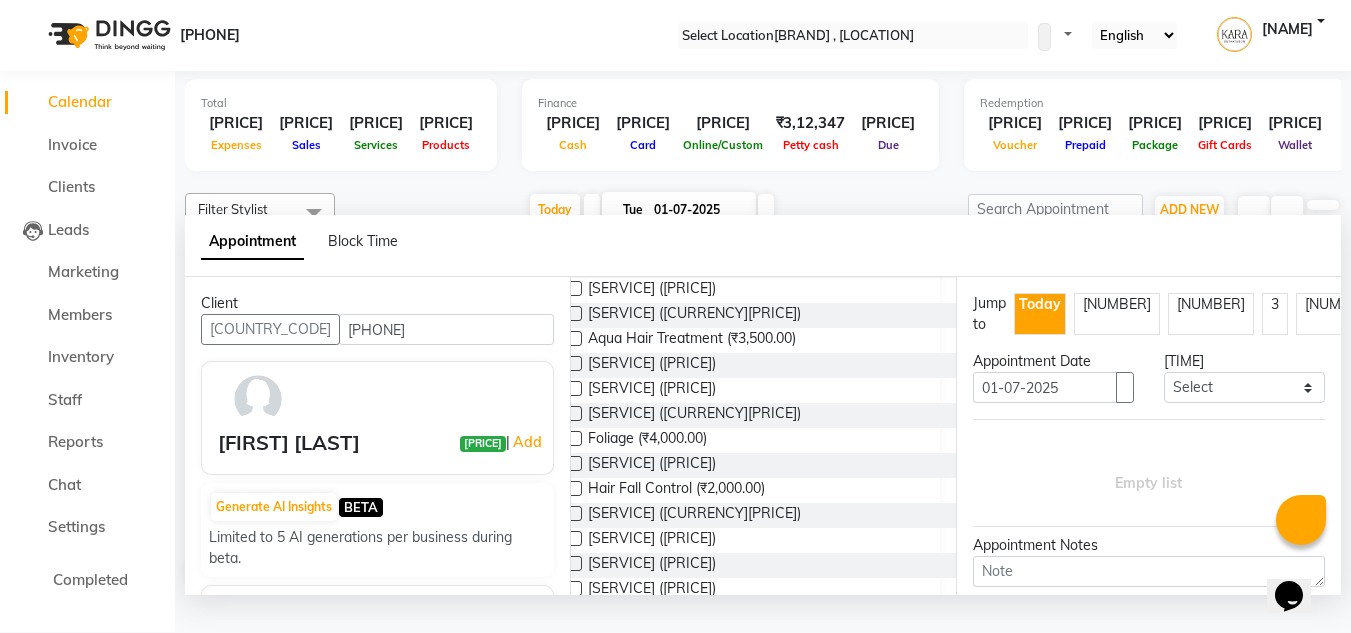 click on "[NUMBER]" at bounding box center (1211, 314) 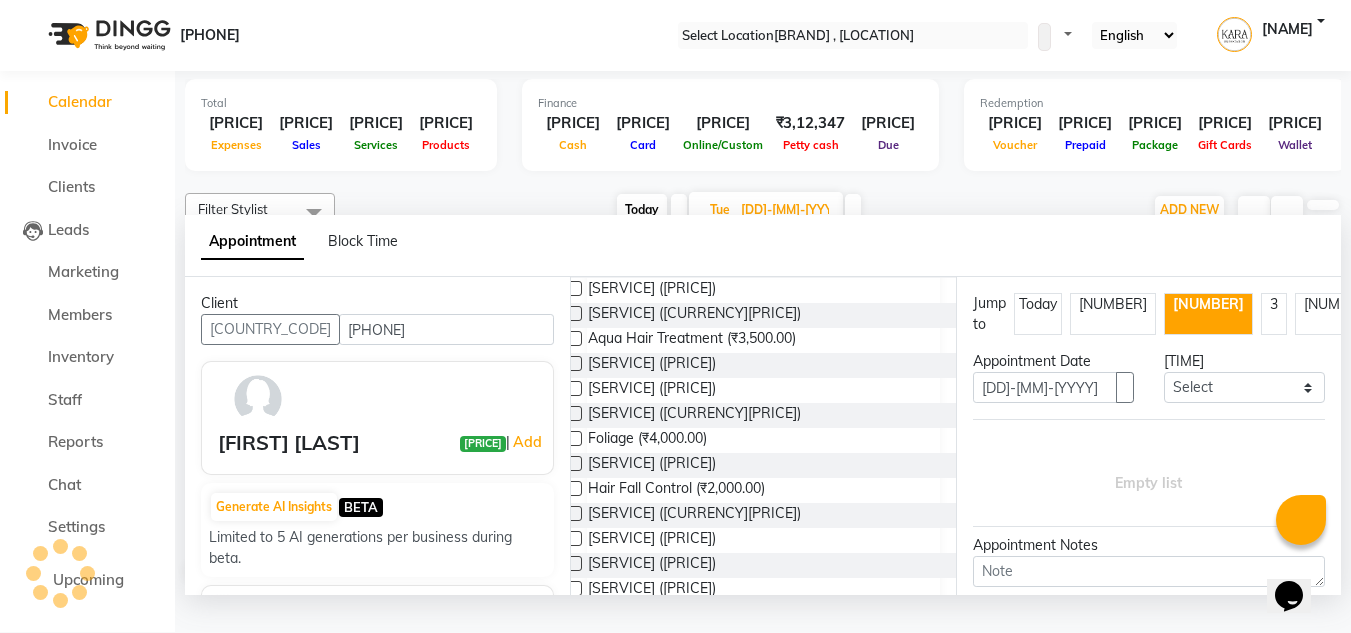 scroll, scrollTop: 265, scrollLeft: 0, axis: vertical 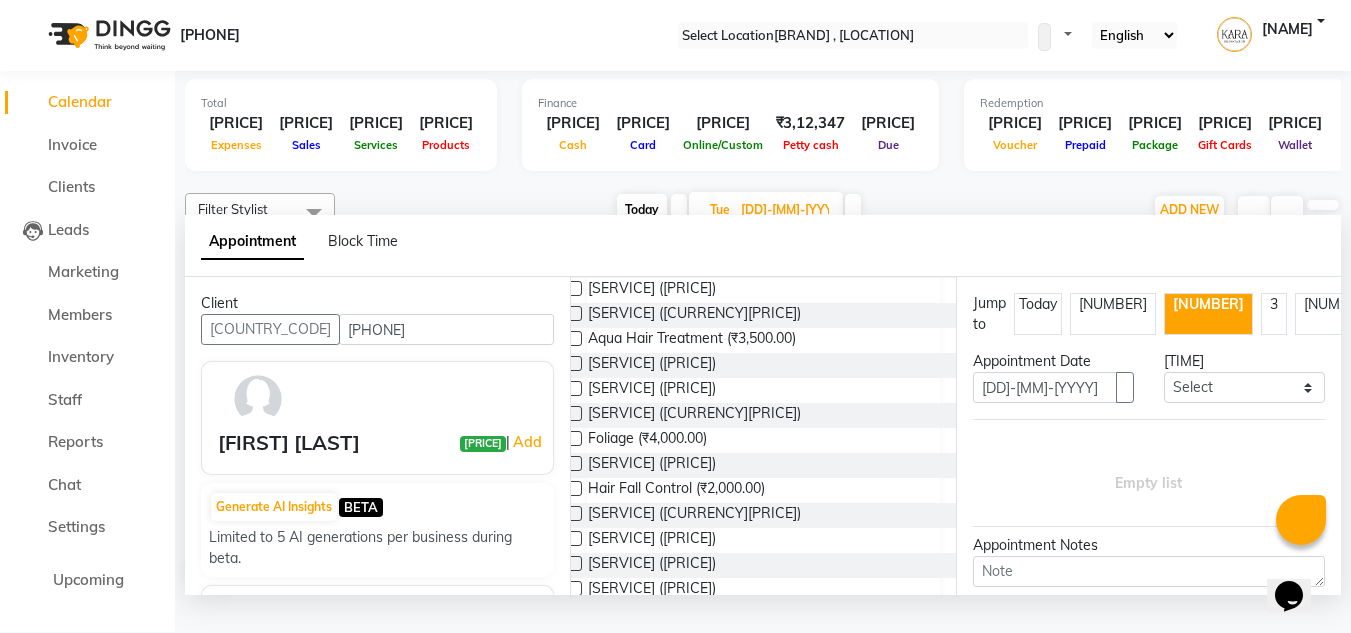 click on "[NUMBER]" at bounding box center [1113, 314] 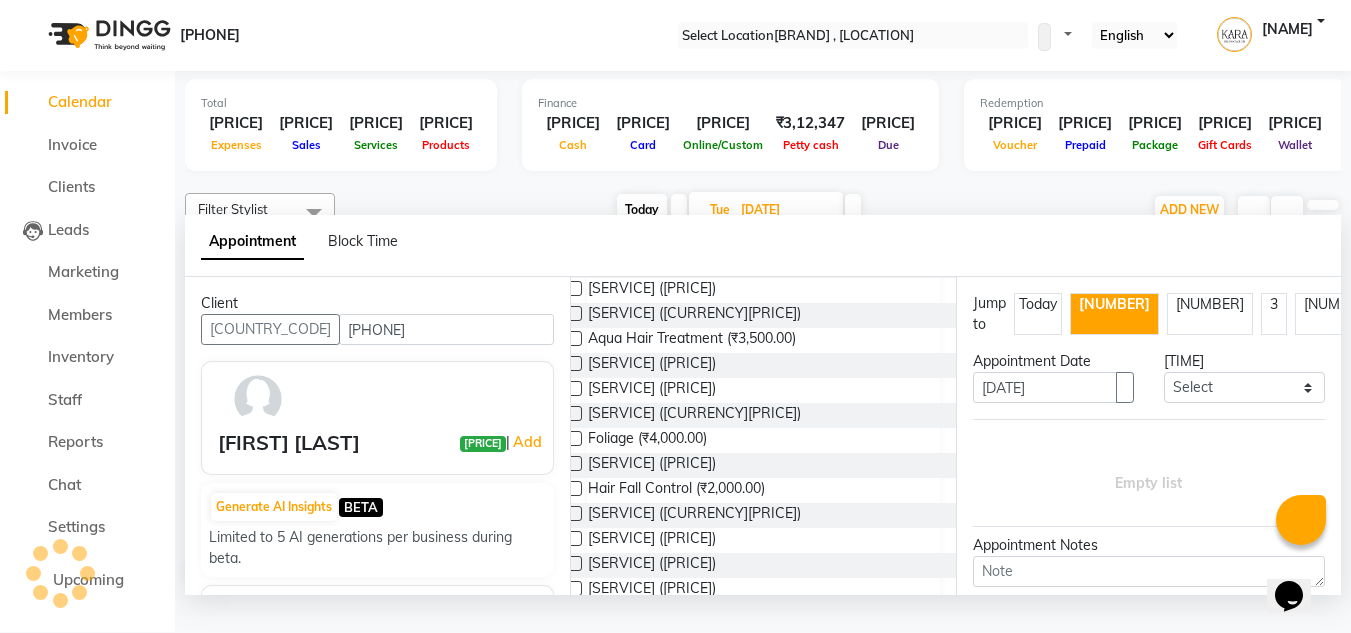scroll, scrollTop: 265, scrollLeft: 0, axis: vertical 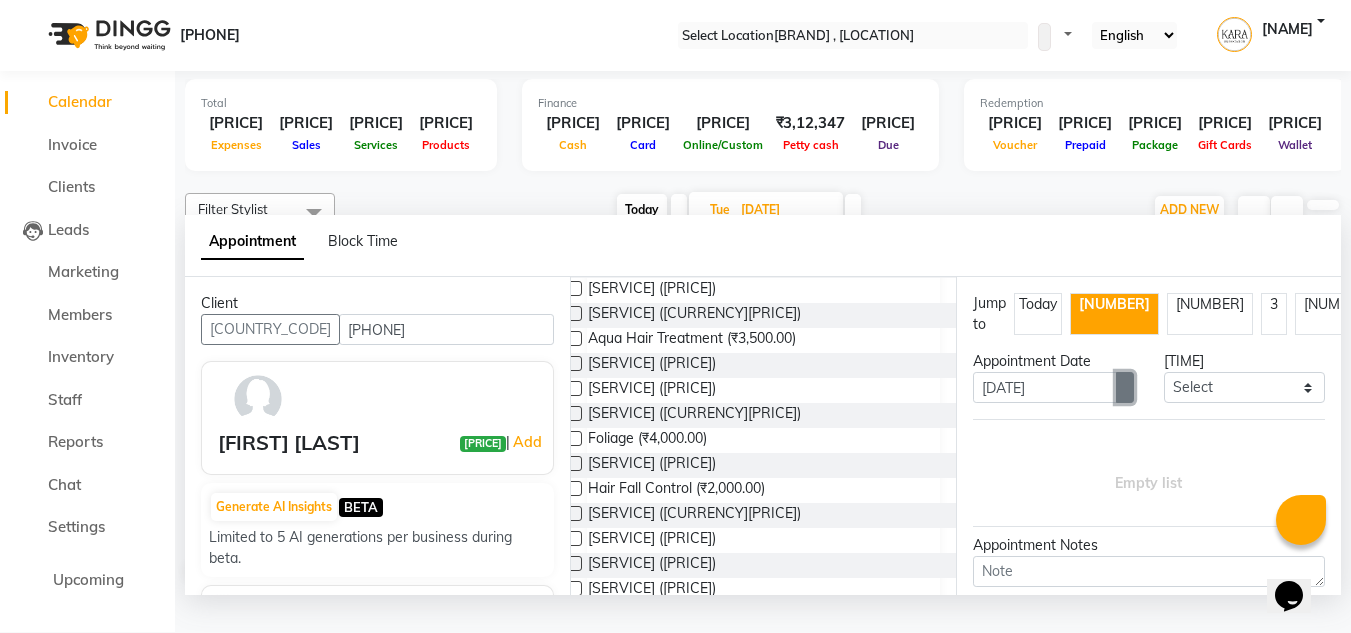 click at bounding box center (1125, 387) 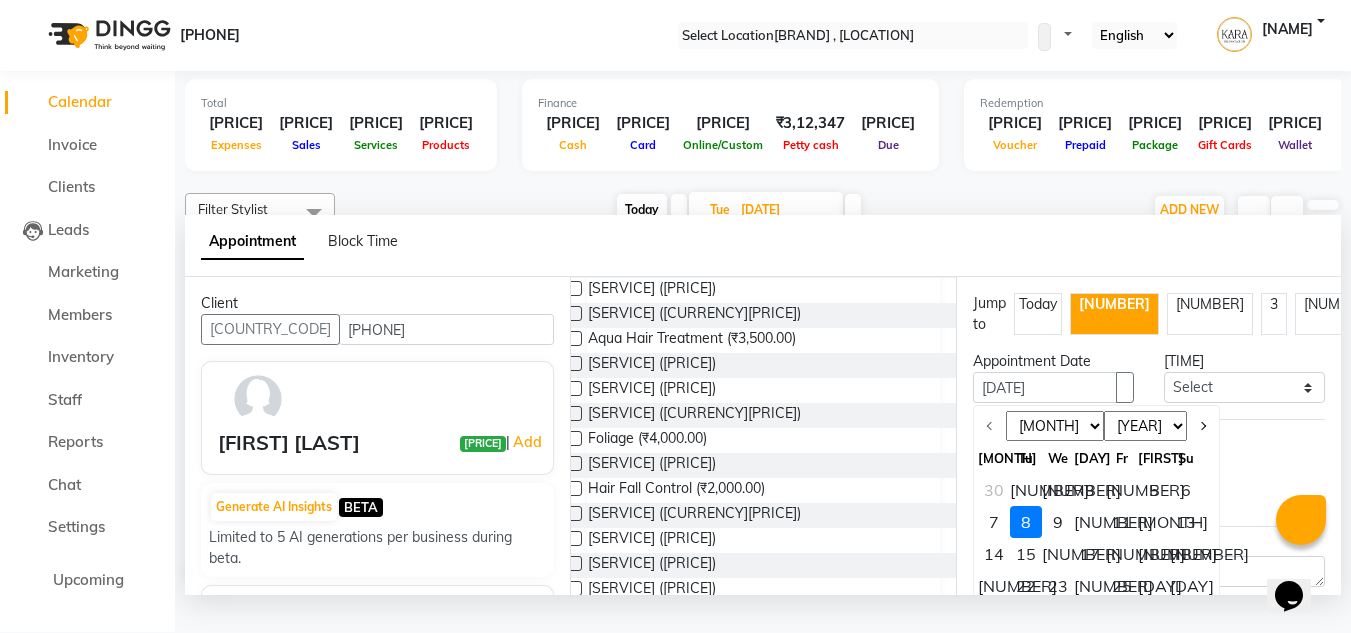 click on "[NUMBER]" at bounding box center (1058, 490) 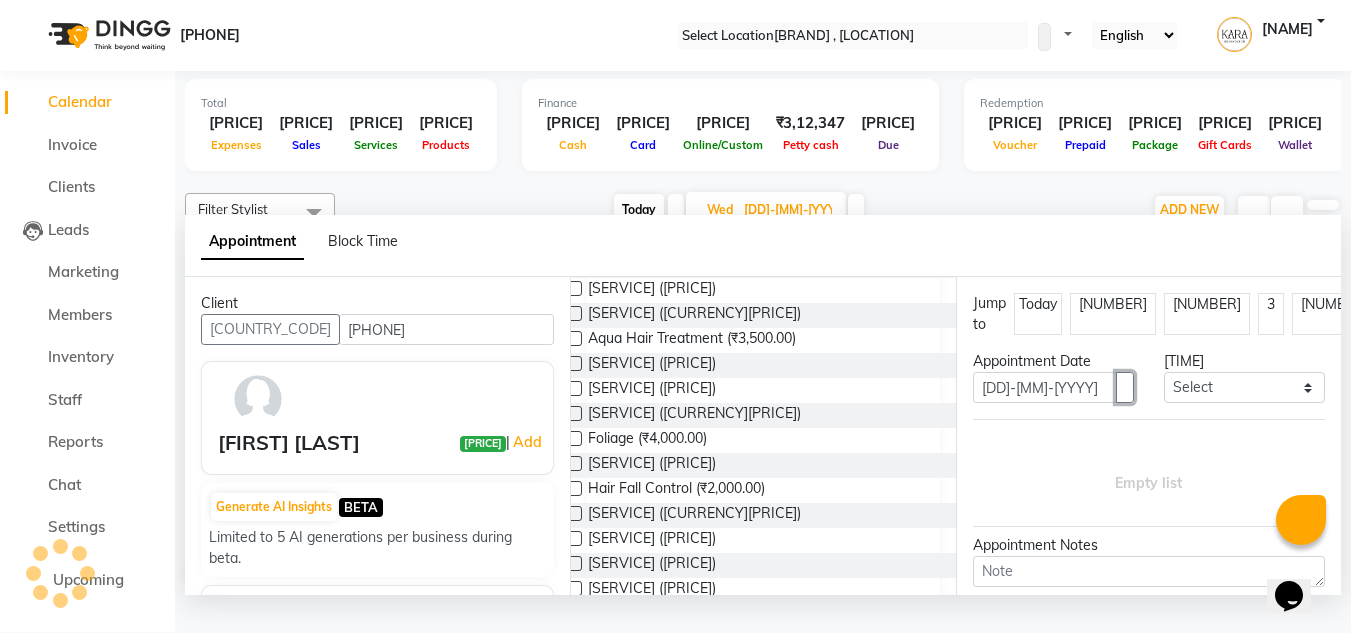 scroll, scrollTop: 265, scrollLeft: 0, axis: vertical 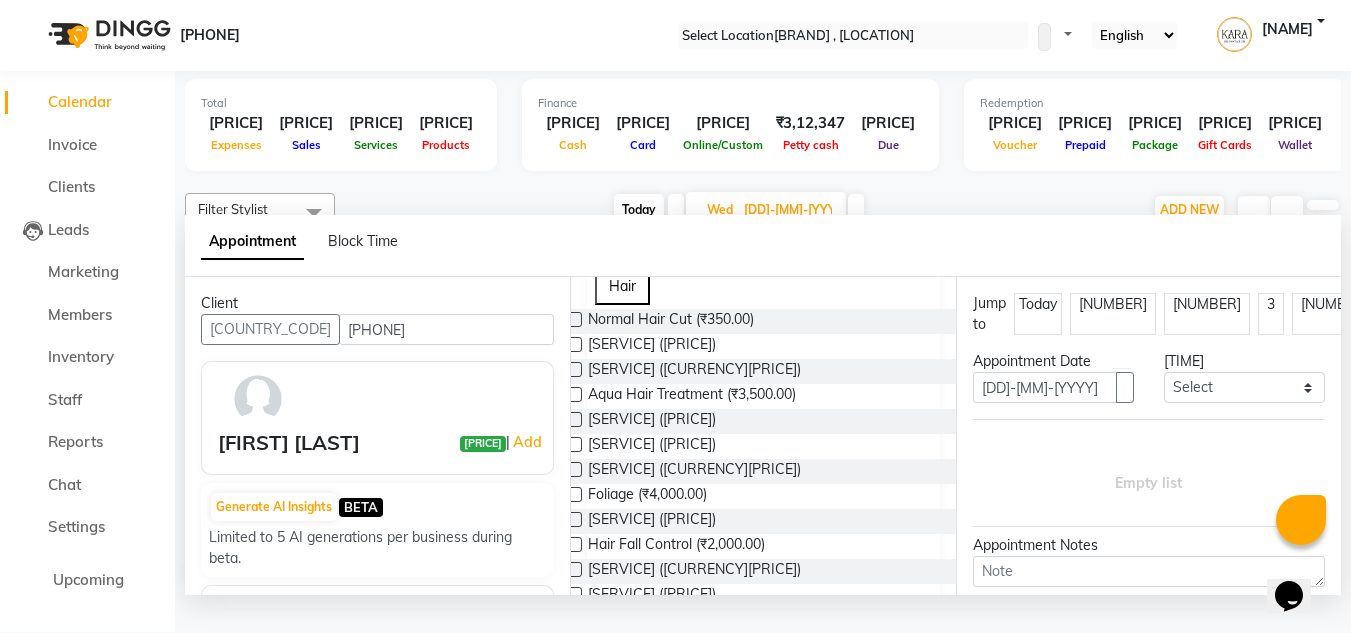 click at bounding box center (574, 394) 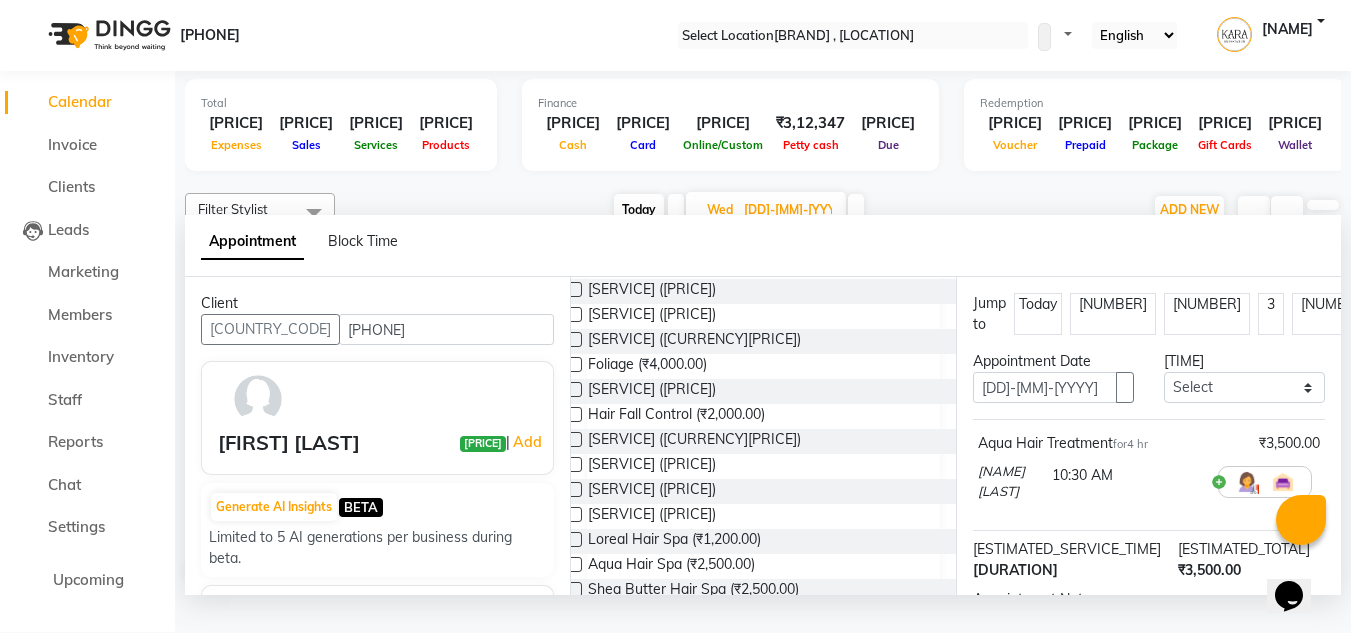 scroll, scrollTop: 278, scrollLeft: 0, axis: vertical 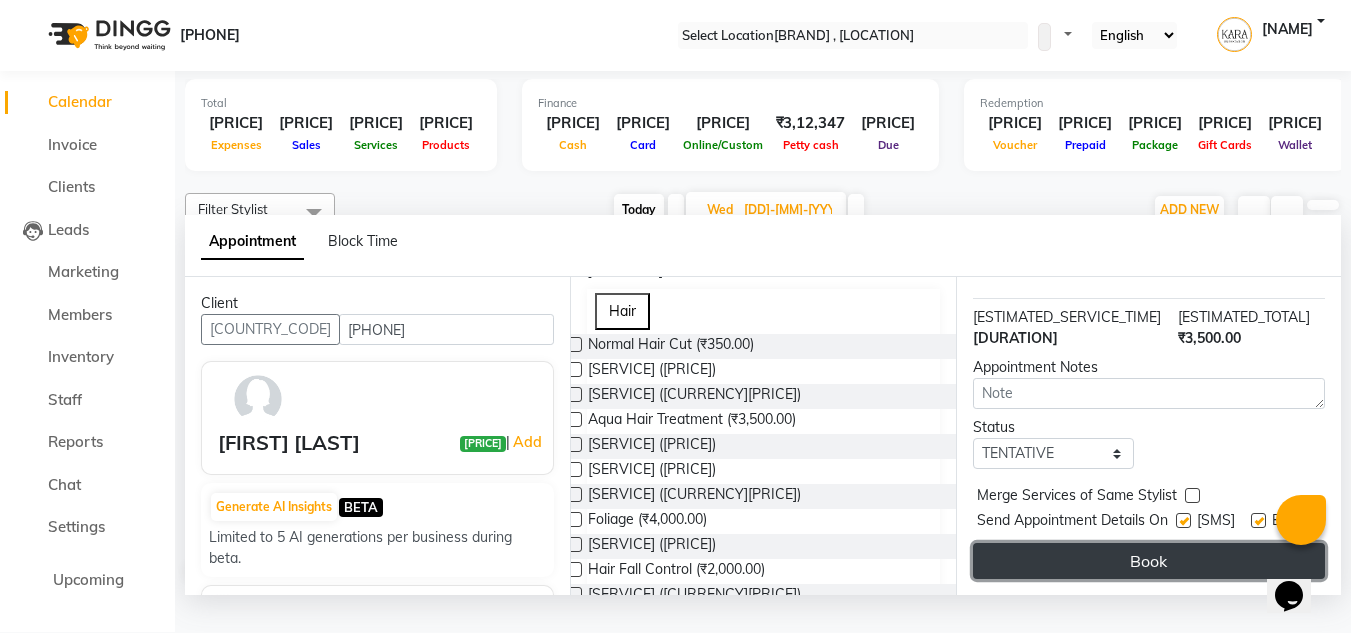 click on "Book" at bounding box center (1149, 561) 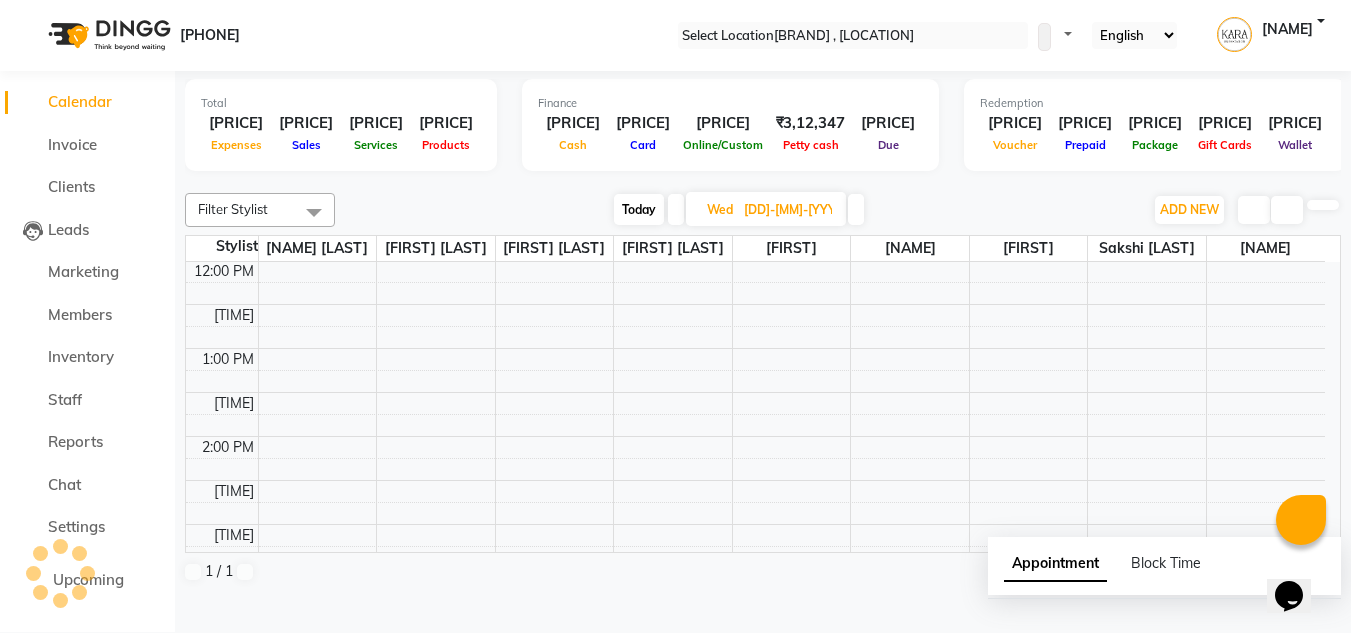 scroll, scrollTop: 0, scrollLeft: 0, axis: both 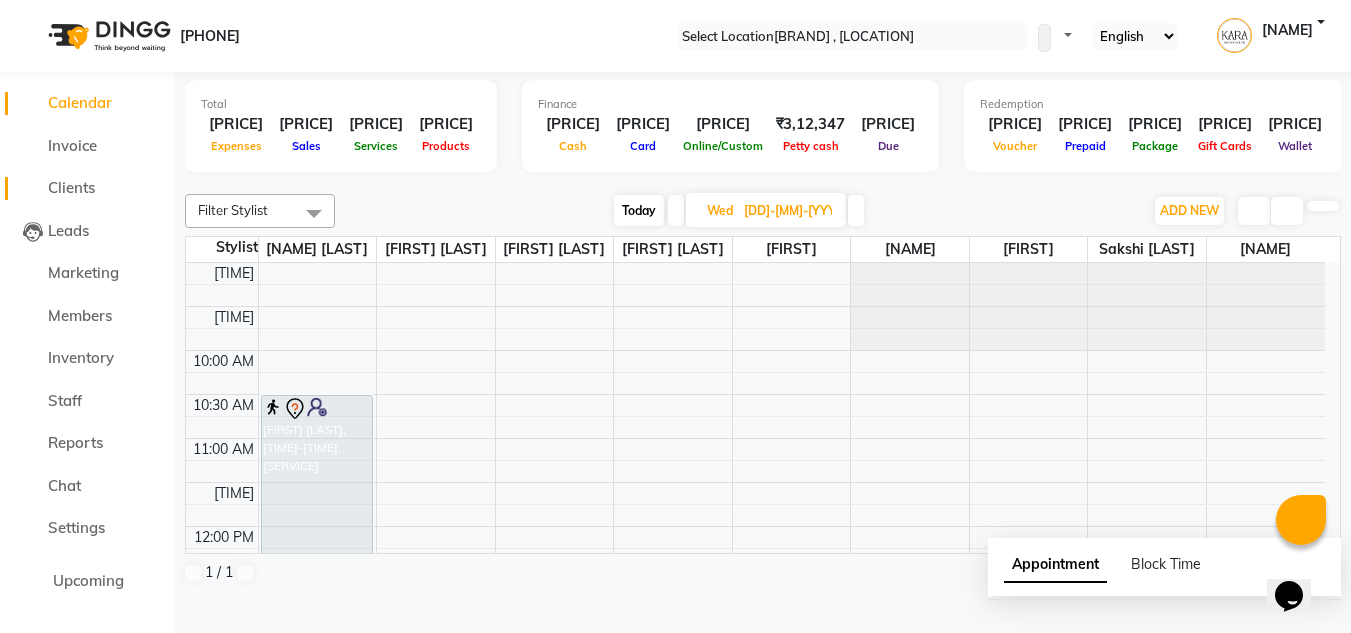 click on "Clients" at bounding box center (71, 187) 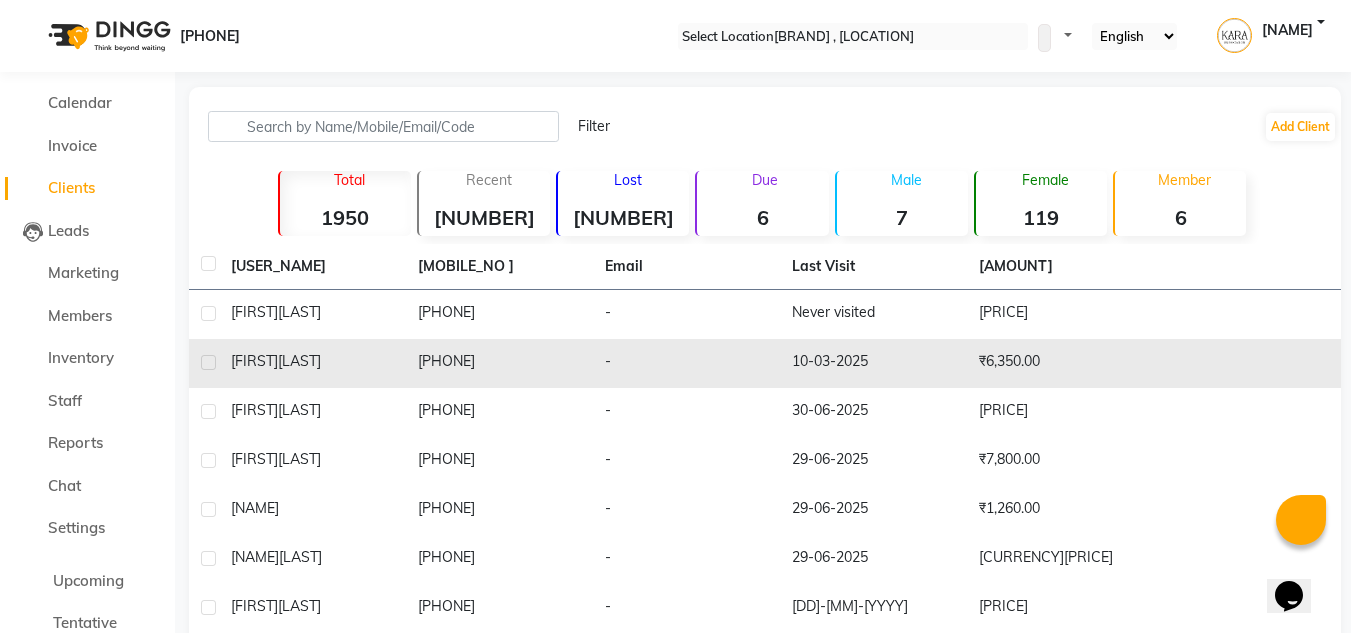 click on "[FIRST] [LAST]" at bounding box center [312, 312] 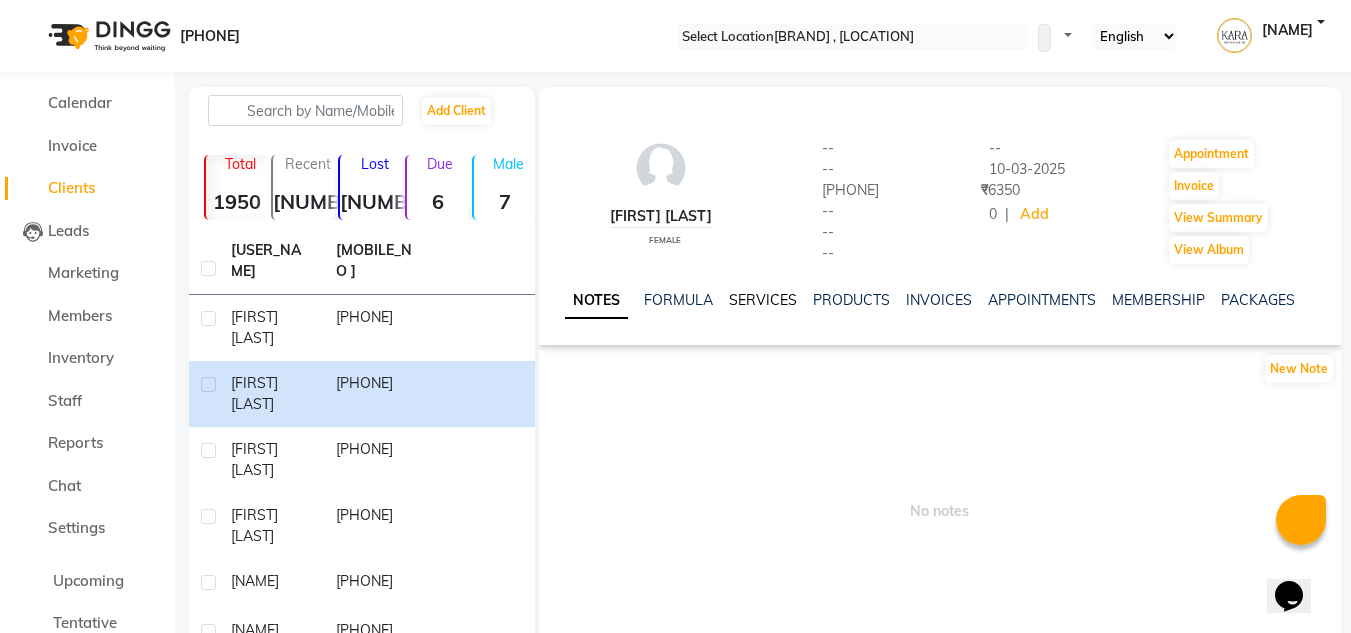 click on "SERVICES" at bounding box center (763, 300) 